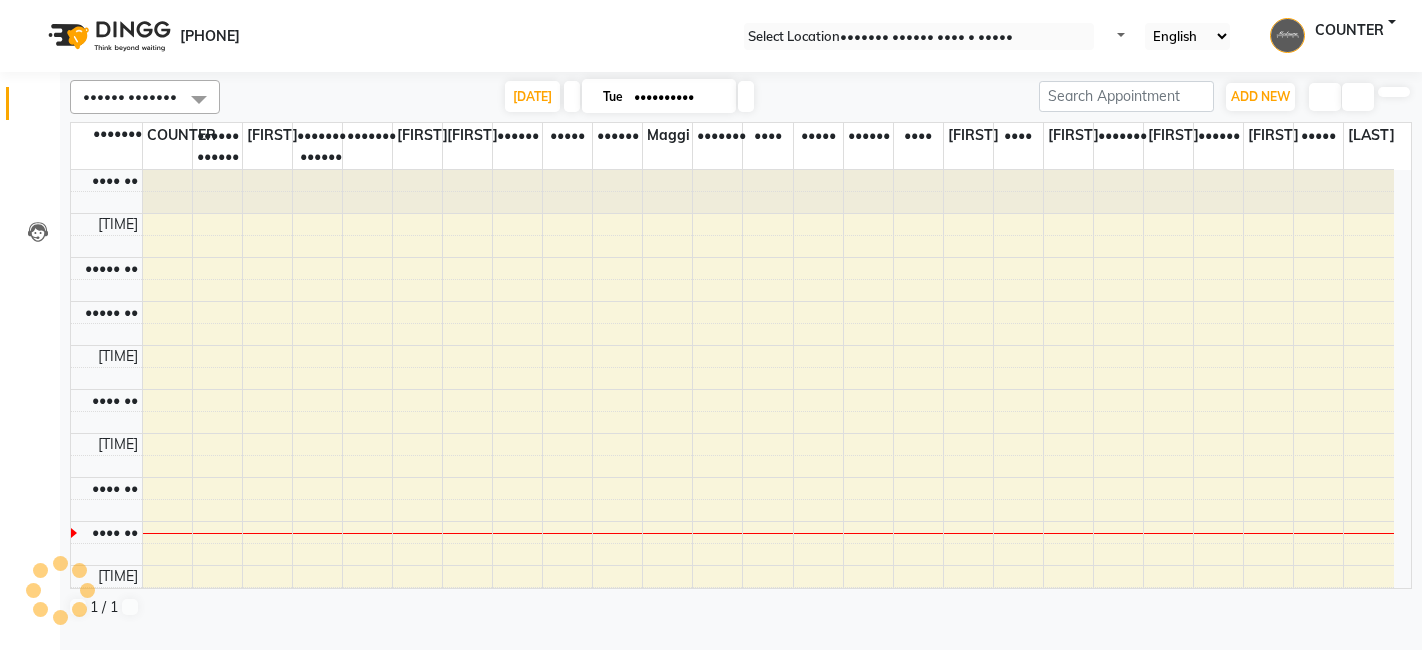 scroll, scrollTop: 0, scrollLeft: 0, axis: both 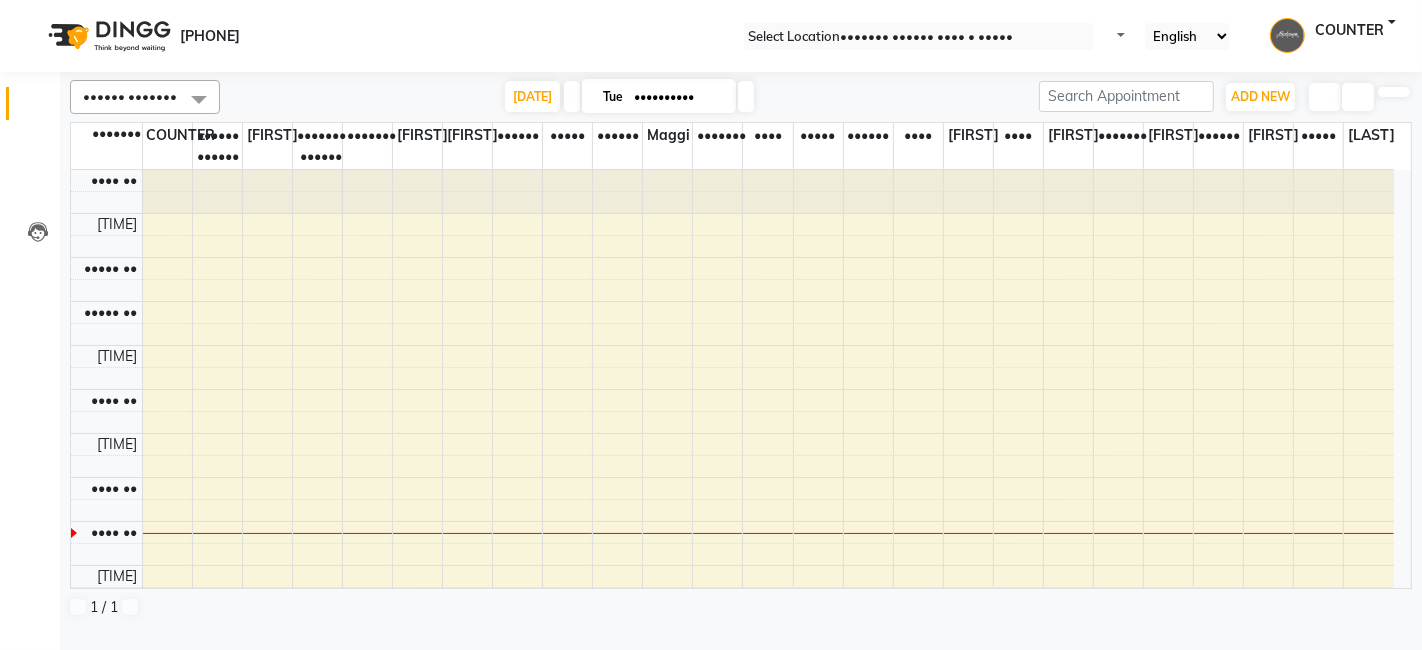 click on "Filter Stylist Select All AJAY Amar Ankush Ashu Beauty Tanuja COUNTER Deepak Esha Husain Maggi Manjit Nandini Nazim Owner Rakesh Rishi Sandeep Shipra Sonu Stylist Rajesh Sushma Tarun Tushar Vaibhav Vipin Today Tue [DATE] Toggle Dropdown Add Appointment Add Invoice Add Expense Add Attendance Add Client Add Transaction Toggle Dropdown Add Appointment Add Invoice Add Expense Add Attendance Add Client ADD NEW Toggle Dropdown Add Appointment Add Invoice Add Expense Add Attendance Add Client Add Transaction Filter Stylist Select All AJAY Amar Ankush Ashu Beauty Tanuja COUNTER Deepak Esha Husain Maggi Manjit Nandini Nazim Owner Rakesh Rishi Sandeep Shipra Sonu Stylist Rajesh Sushma Tarun Tushar Vaibhav Vipin Group By Staff View Room View View as Vertical Vertical - Week View Horizontal Horizontal - Week View List Toggle Dropdown Calendar Settings Manage Tags Arrange Stylists Reset Stylists Appointment Form Zoom 50% Staff/Room Display Count 25 Stylist COUNTER Beauty Tanuja Sushma Stylist Rajesh" at bounding box center [741, 351] 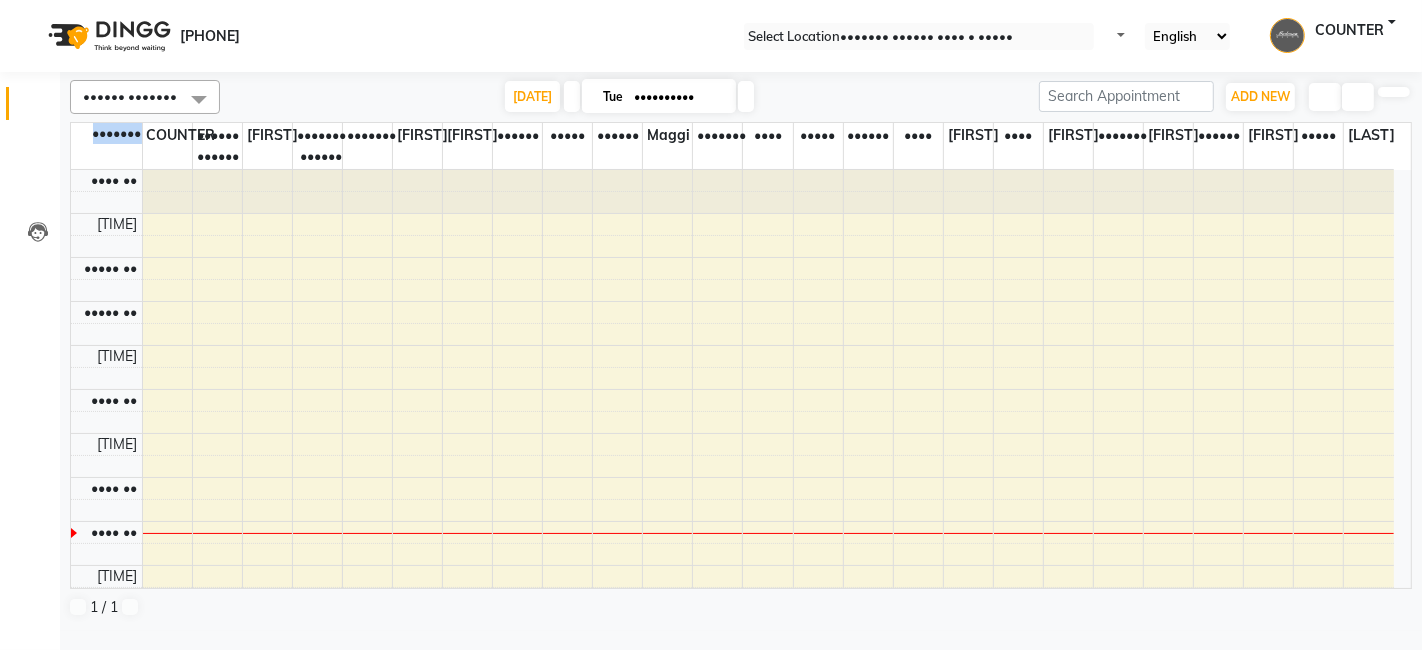 click on "Filter Stylist Select All AJAY Amar Ankush Ashu Beauty Tanuja COUNTER Deepak Esha Husain Maggi Manjit Nandini Nazim Owner Rakesh Rishi Sandeep Shipra Sonu Stylist Rajesh Sushma Tarun Tushar Vaibhav Vipin Today Tue [DATE] Toggle Dropdown Add Appointment Add Invoice Add Expense Add Attendance Add Client Add Transaction Toggle Dropdown Add Appointment Add Invoice Add Expense Add Attendance Add Client ADD NEW Toggle Dropdown Add Appointment Add Invoice Add Expense Add Attendance Add Client Add Transaction Filter Stylist Select All AJAY Amar Ankush Ashu Beauty Tanuja COUNTER Deepak Esha Husain Maggi Manjit Nandini Nazim Owner Rakesh Rishi Sandeep Shipra Sonu Stylist Rajesh Sushma Tarun Tushar Vaibhav Vipin Group By Staff View Room View View as Vertical Vertical - Week View Horizontal Horizontal - Week View List Toggle Dropdown Calendar Settings Manage Tags Arrange Stylists Reset Stylists Appointment Form Zoom 50% Staff/Room Display Count 25 Stylist COUNTER Beauty Tanuja Sushma Stylist Rajesh" at bounding box center (741, 351) 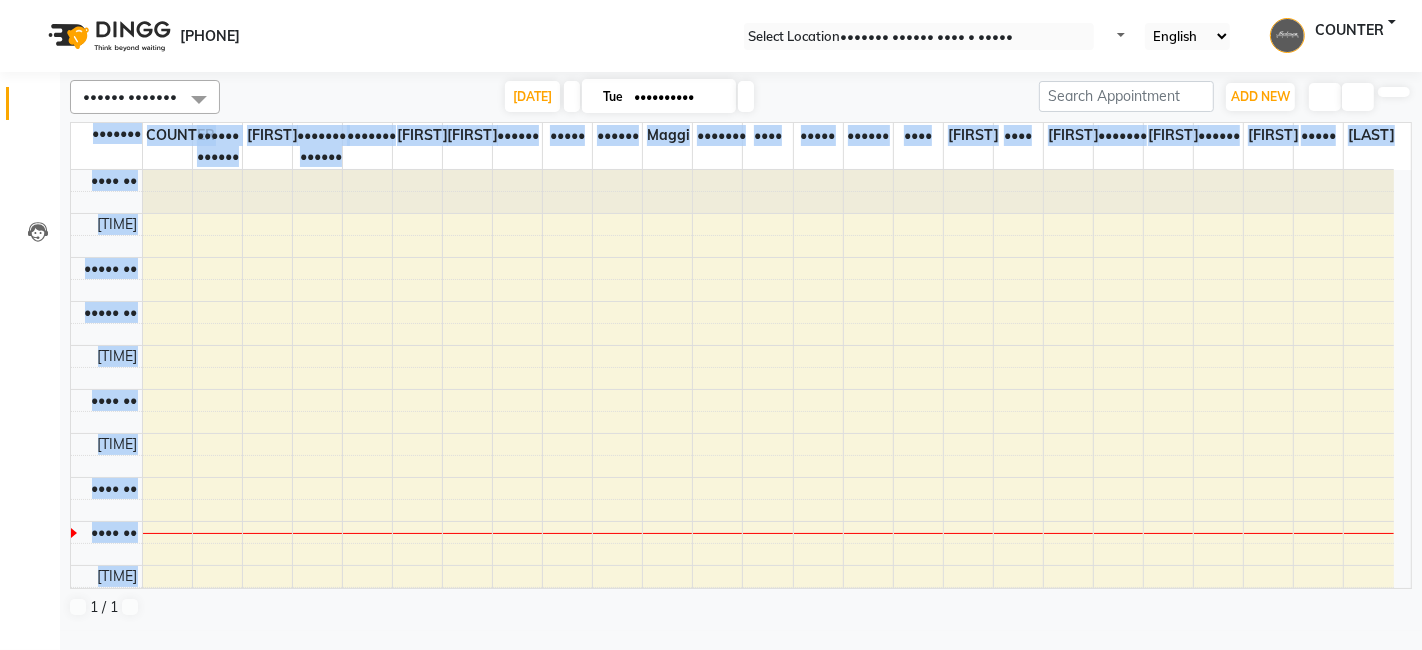 click on "Filter Stylist Select All AJAY Amar Ankush Ashu Beauty Tanuja COUNTER Deepak Esha Husain Maggi Manjit Nandini Nazim Owner Rakesh Rishi Sandeep Shipra Sonu Stylist Rajesh Sushma Tarun Tushar Vaibhav Vipin Today Tue [DATE] Toggle Dropdown Add Appointment Add Invoice Add Expense Add Attendance Add Client Add Transaction Toggle Dropdown Add Appointment Add Invoice Add Expense Add Attendance Add Client ADD NEW Toggle Dropdown Add Appointment Add Invoice Add Expense Add Attendance Add Client Add Transaction Filter Stylist Select All AJAY Amar Ankush Ashu Beauty Tanuja COUNTER Deepak Esha Husain Maggi Manjit Nandini Nazim Owner Rakesh Rishi Sandeep Shipra Sonu Stylist Rajesh Sushma Tarun Tushar Vaibhav Vipin Group By Staff View Room View View as Vertical Vertical - Week View Horizontal Horizontal - Week View List Toggle Dropdown Calendar Settings Manage Tags Arrange Stylists Reset Stylists Appointment Form Zoom 50% Staff/Room Display Count 25 Stylist COUNTER Beauty Tanuja Sushma Stylist Rajesh" at bounding box center [741, 351] 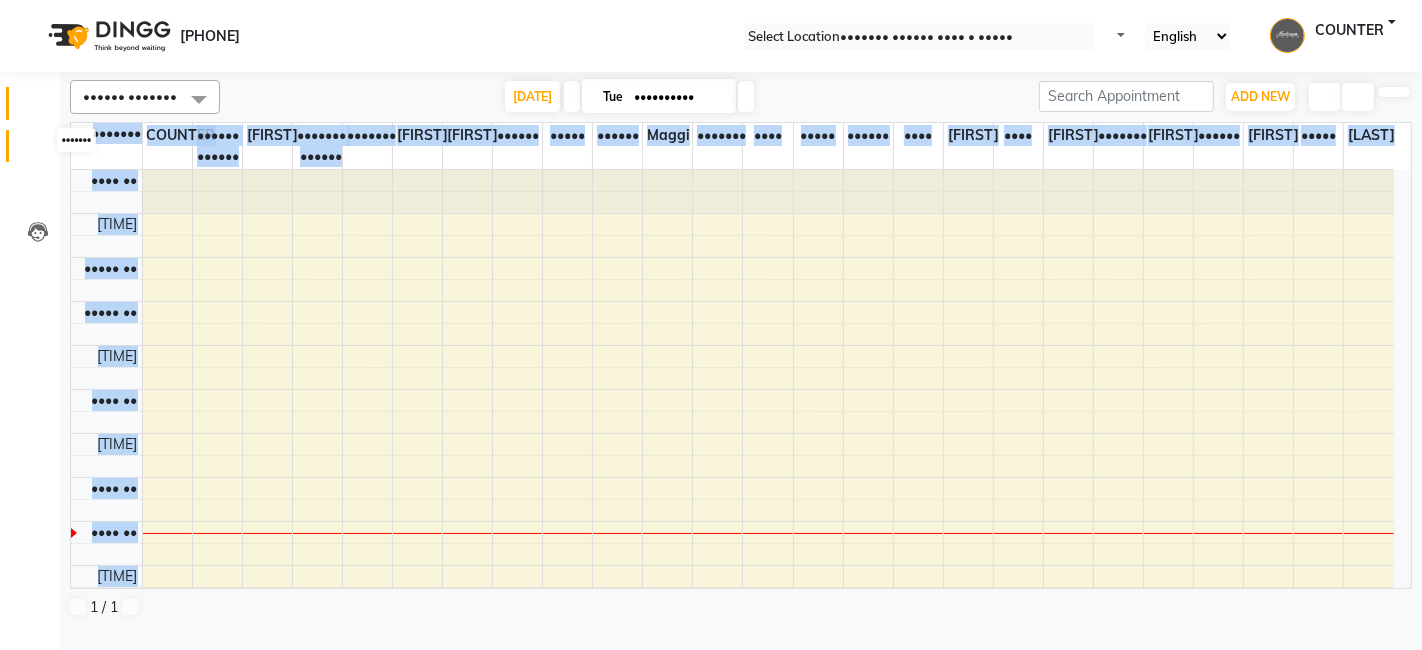 click at bounding box center (38, 151) 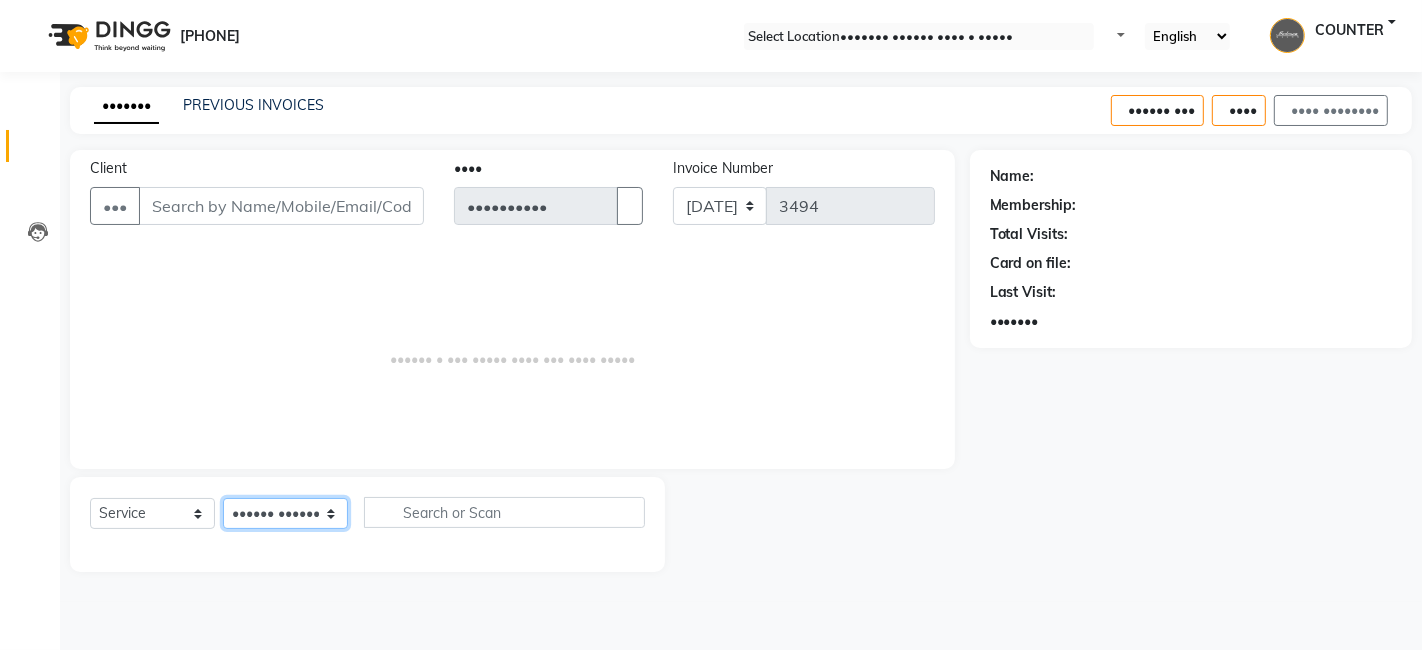 click on "•••••• •••••••" at bounding box center [285, 513] 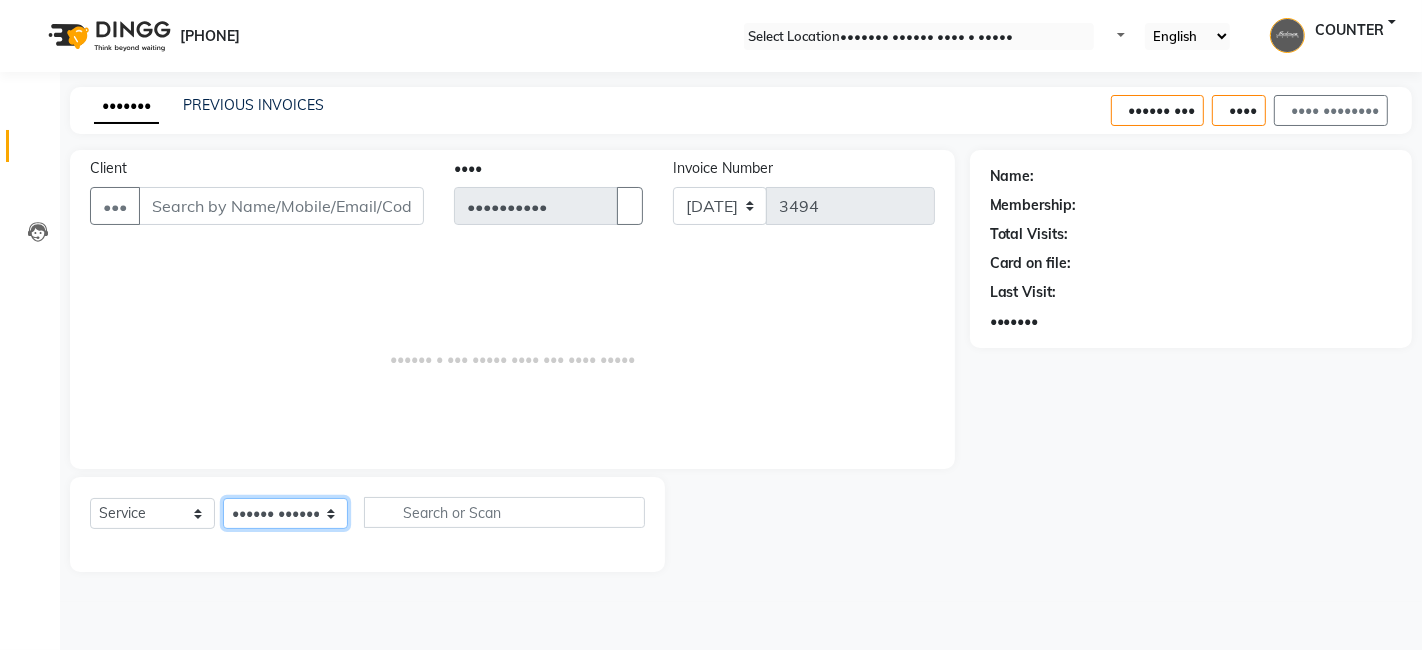 select on "[PHONE]" 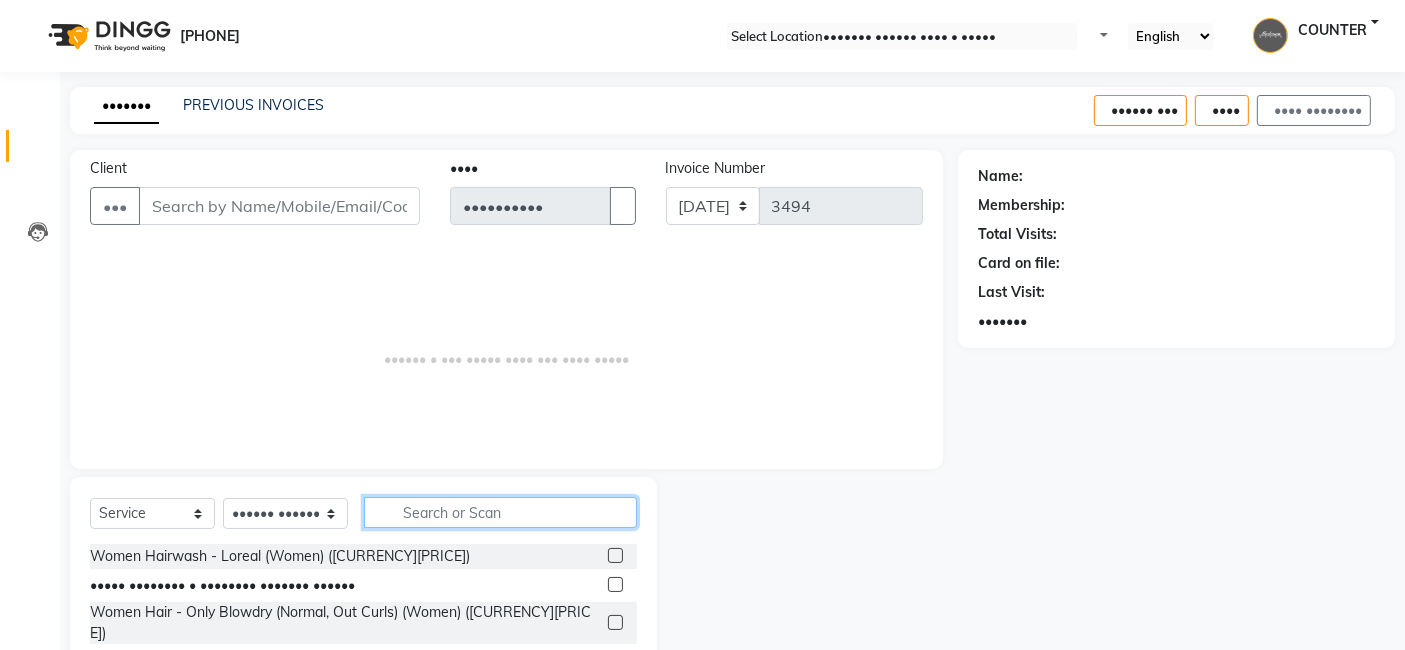 click at bounding box center [500, 512] 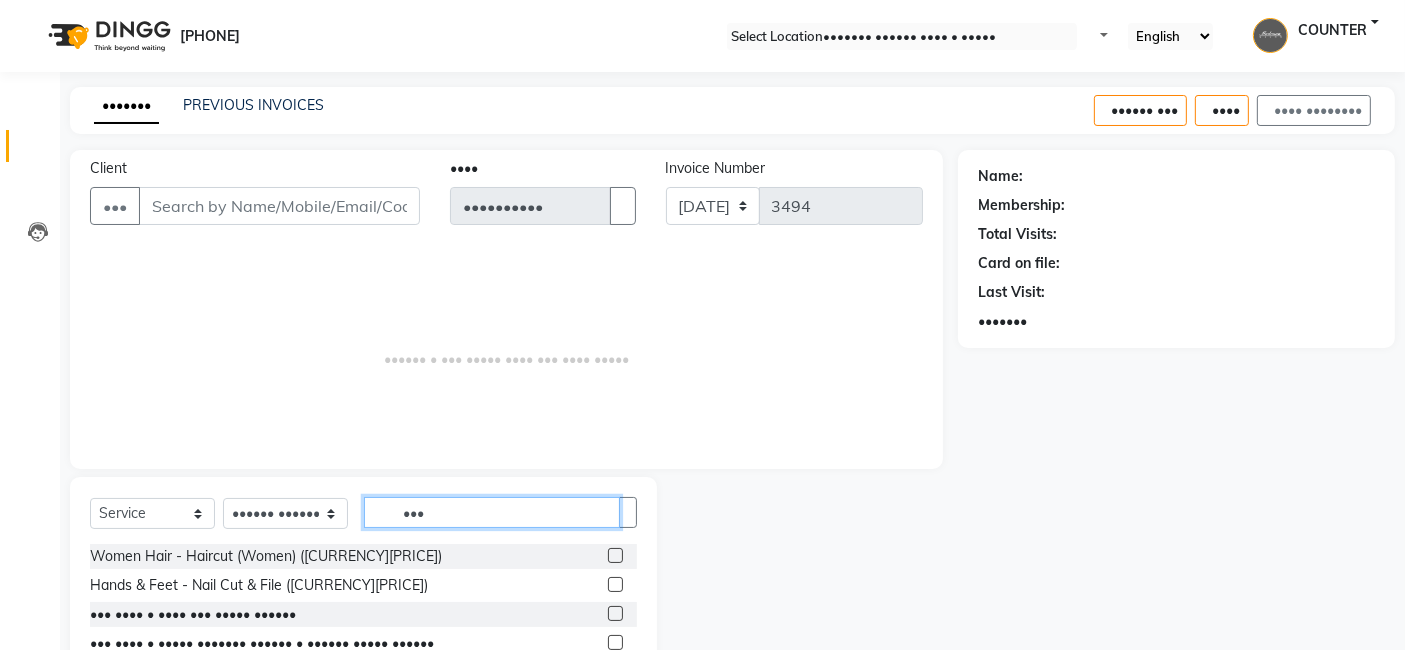 type on "•••" 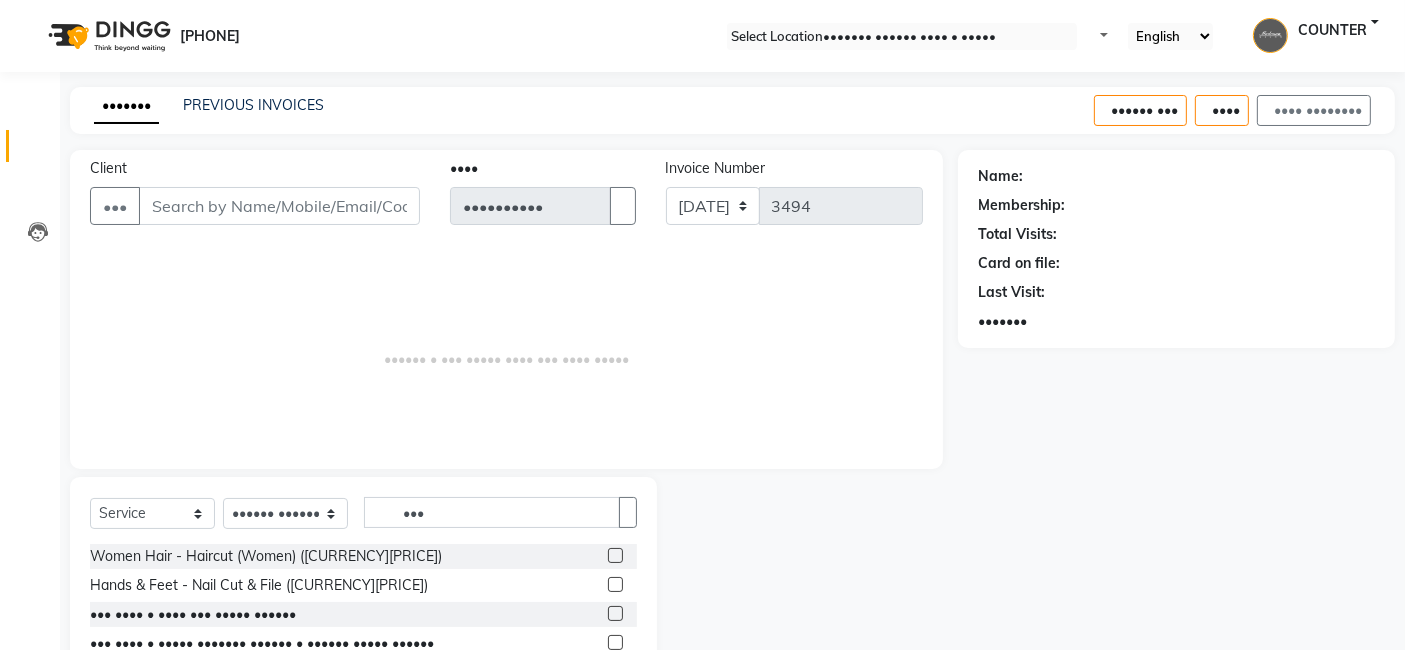 click at bounding box center [615, 613] 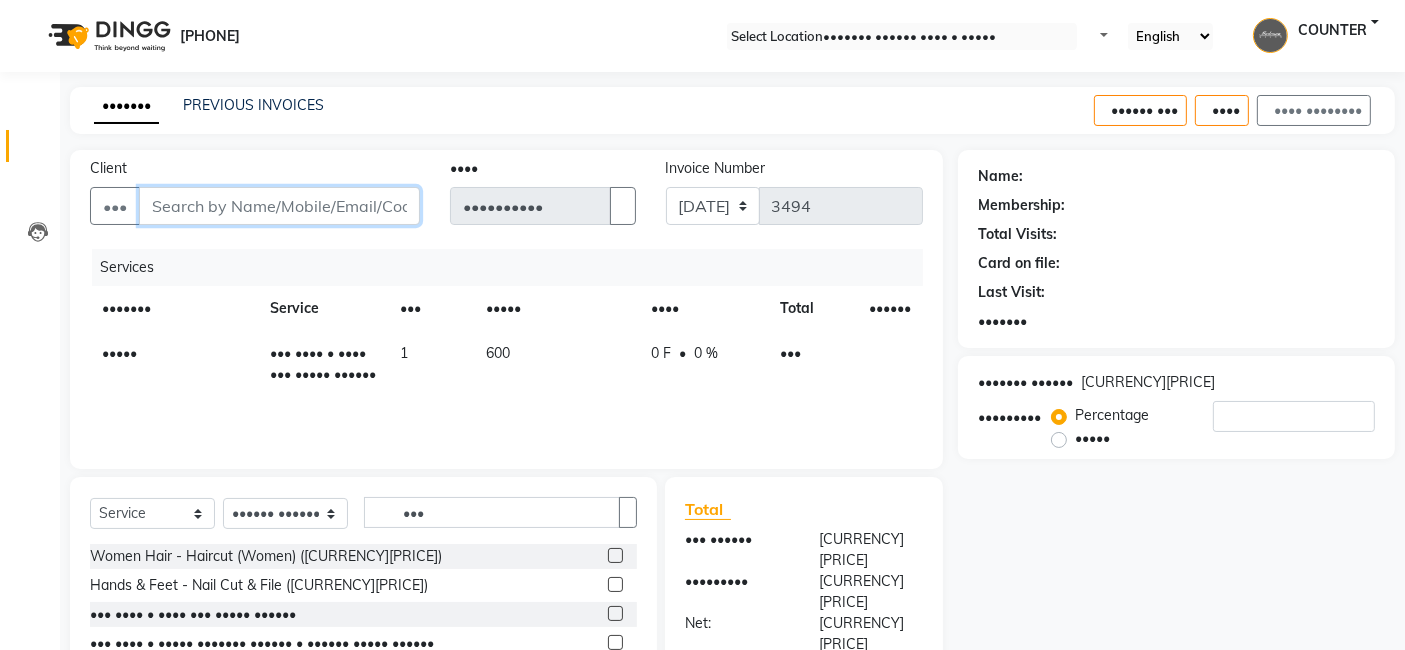 click on "Client" at bounding box center [279, 206] 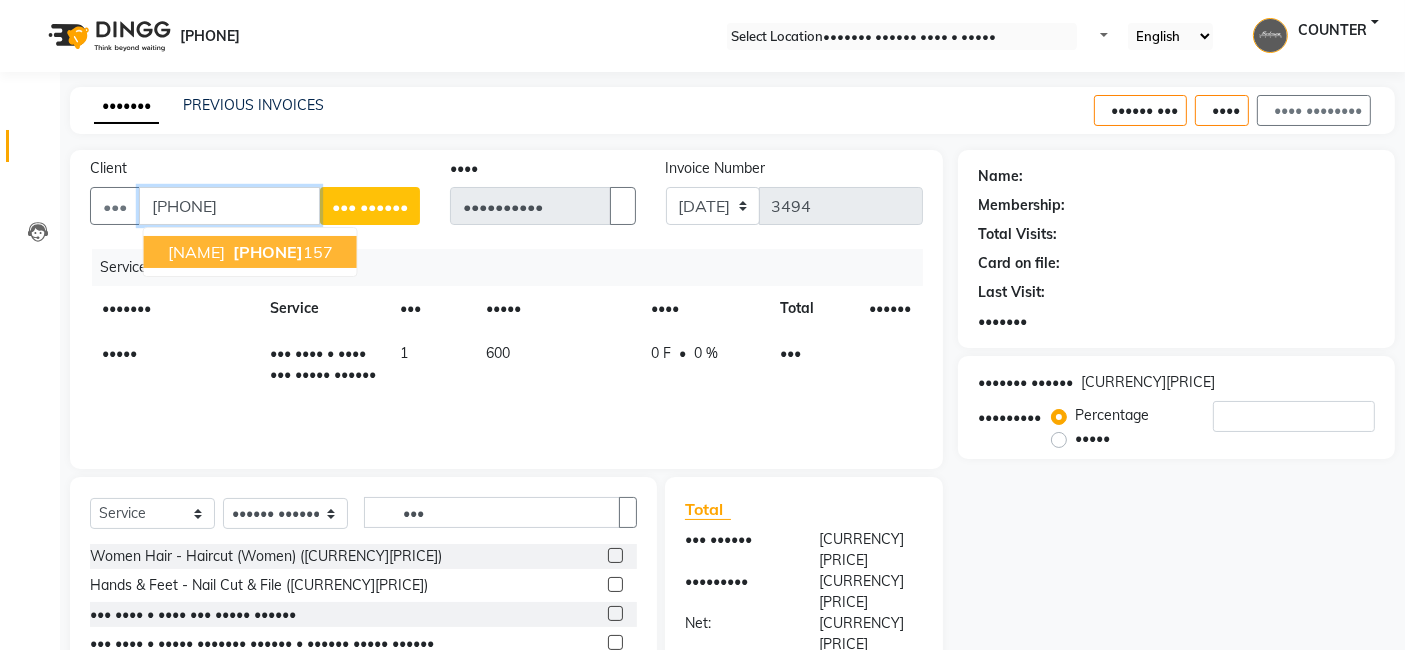 click on "[PHONE]" at bounding box center (268, 252) 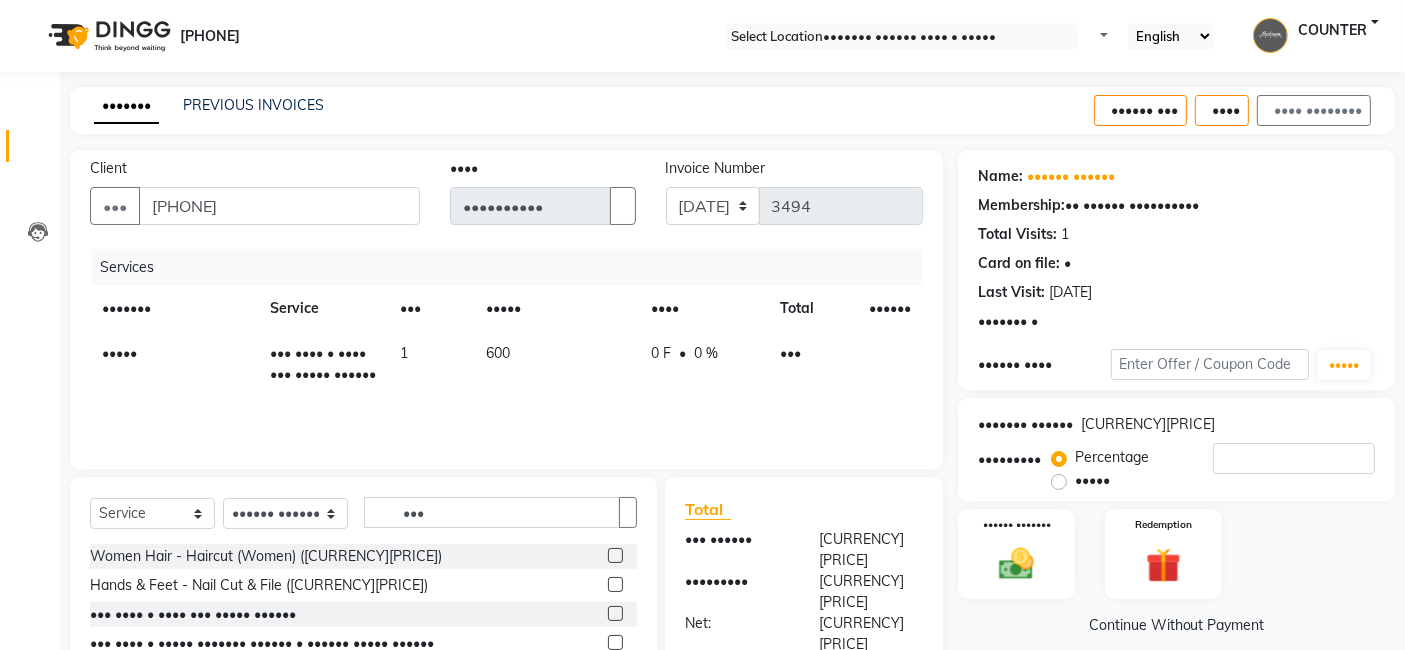 scroll, scrollTop: 151, scrollLeft: 0, axis: vertical 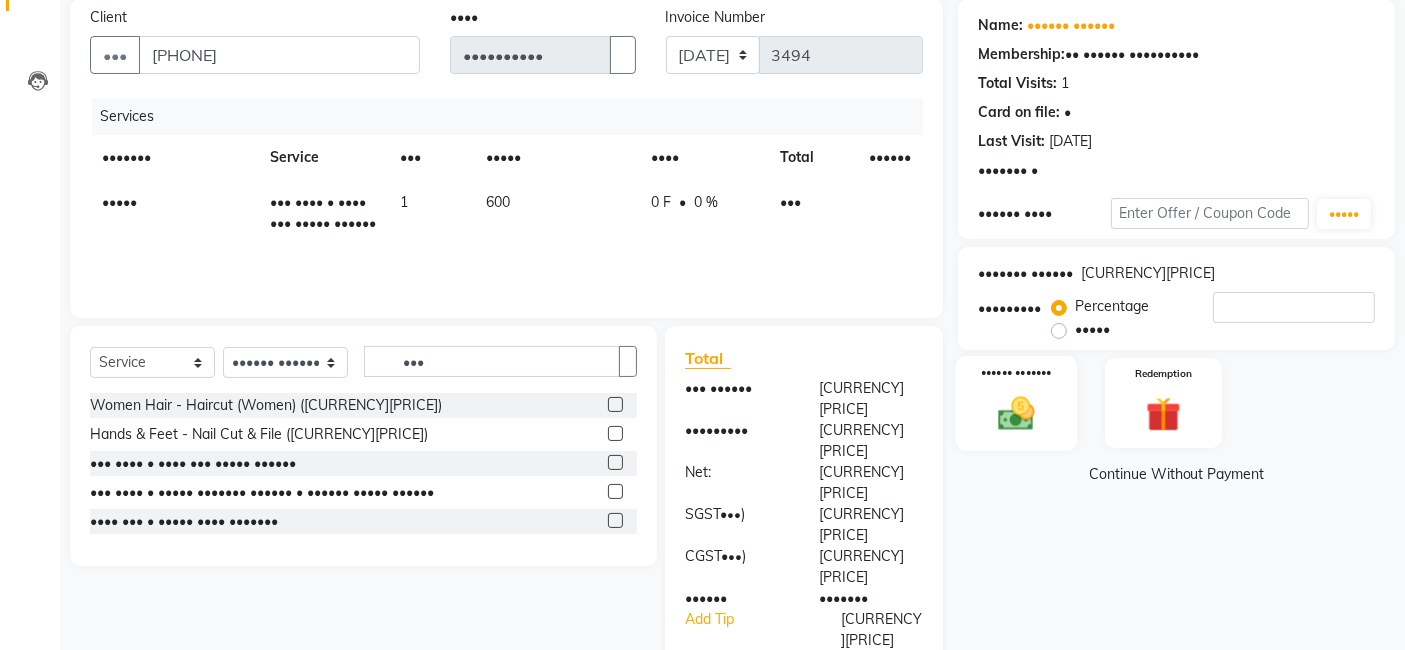 click at bounding box center (1017, 413) 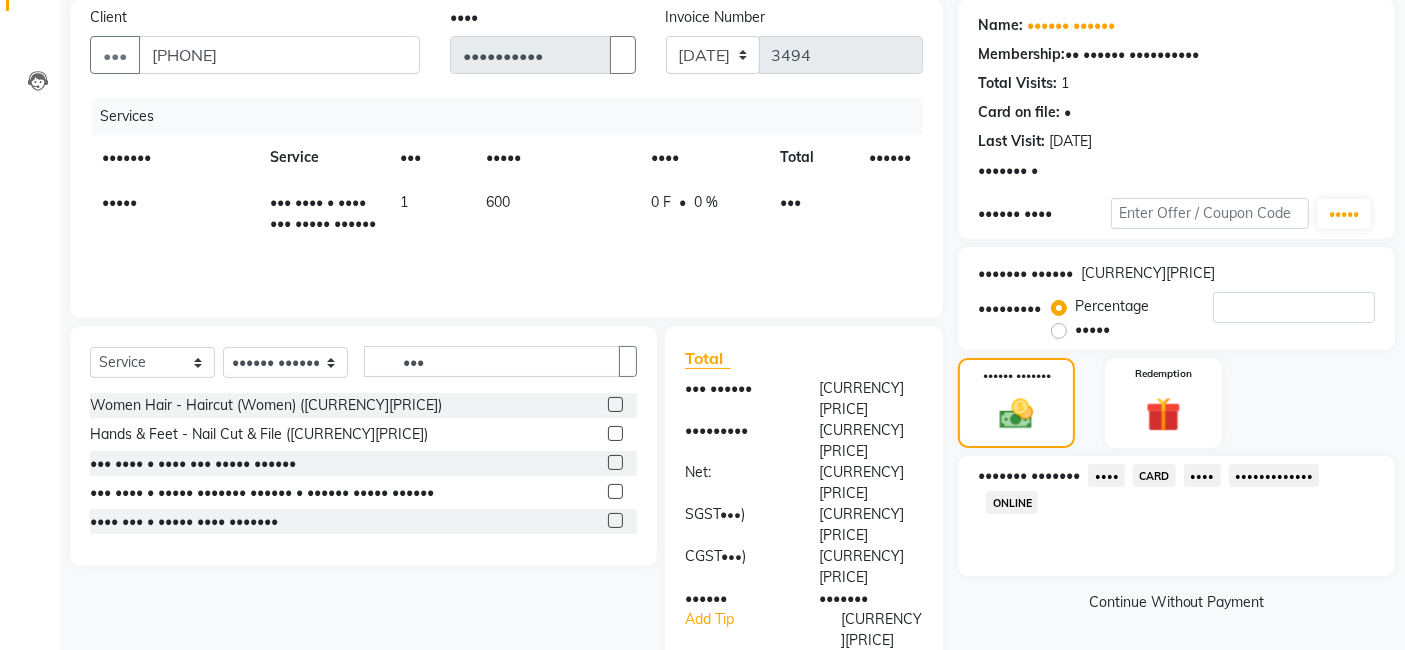 click on "••••" at bounding box center (1106, 475) 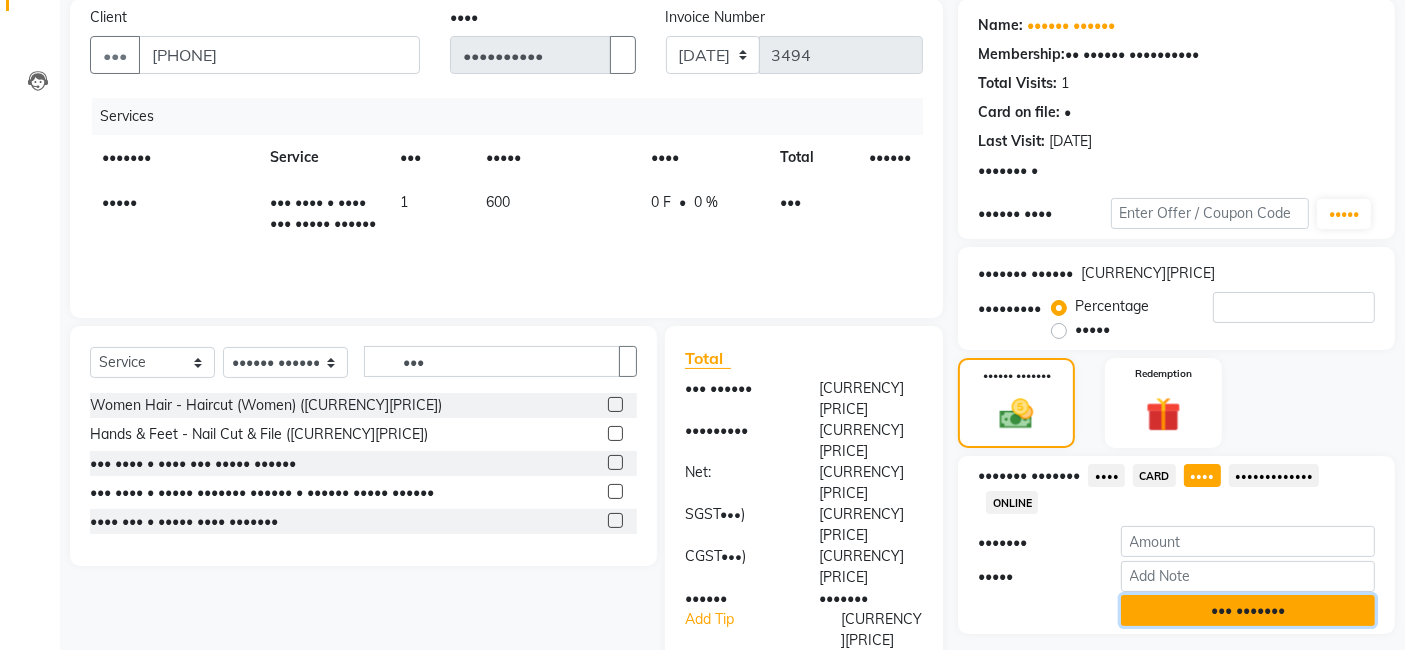 click on "••• •••••••" at bounding box center (1248, 610) 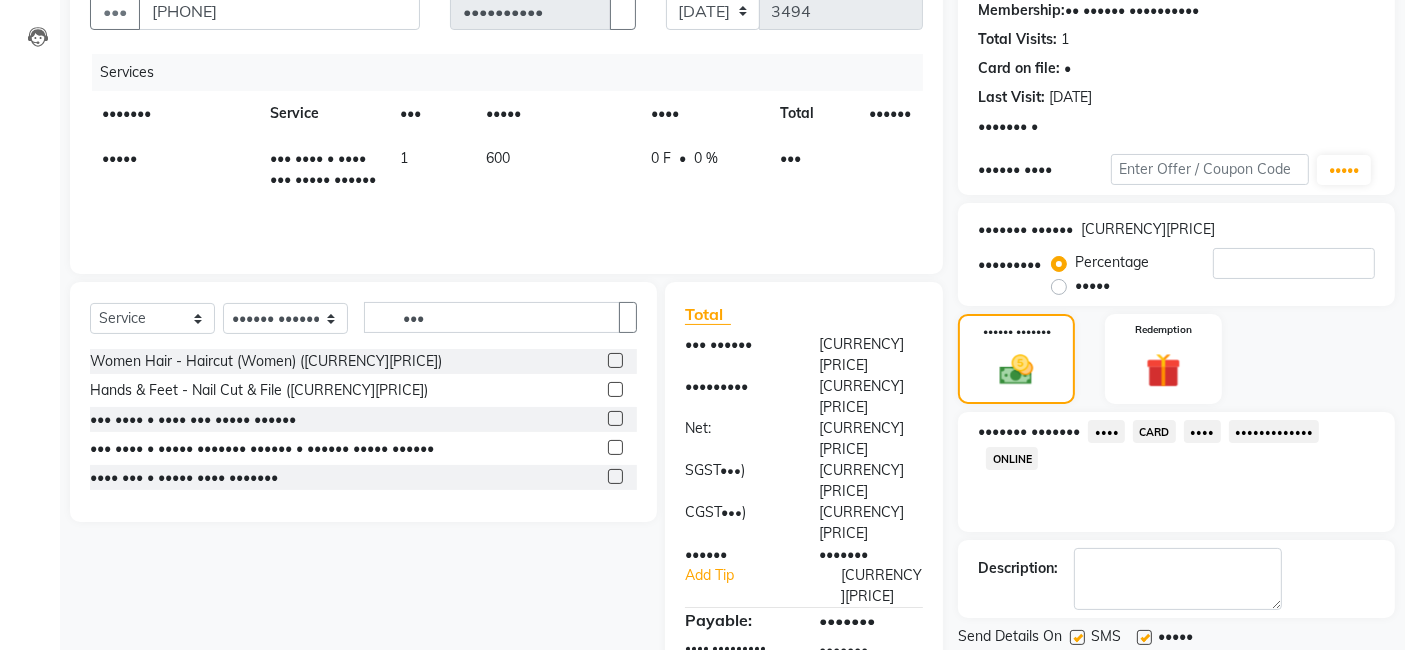 scroll, scrollTop: 240, scrollLeft: 0, axis: vertical 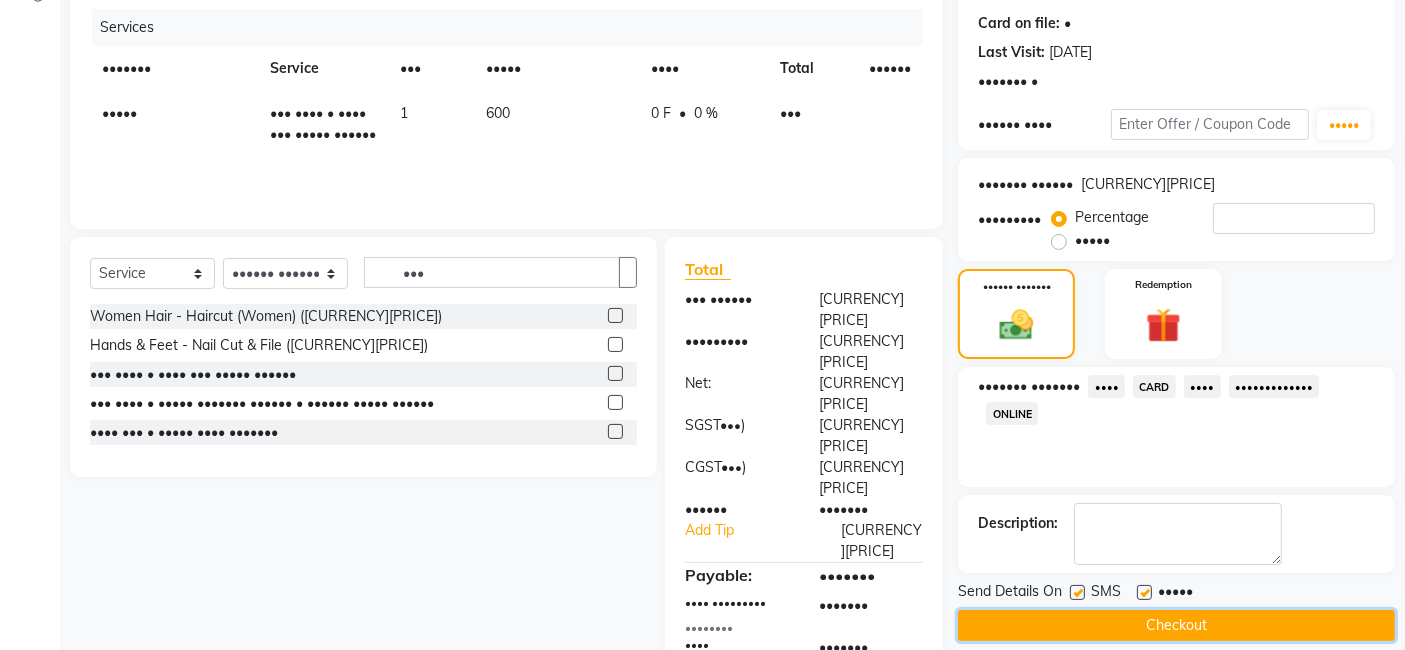 click on "Checkout" at bounding box center [1176, 625] 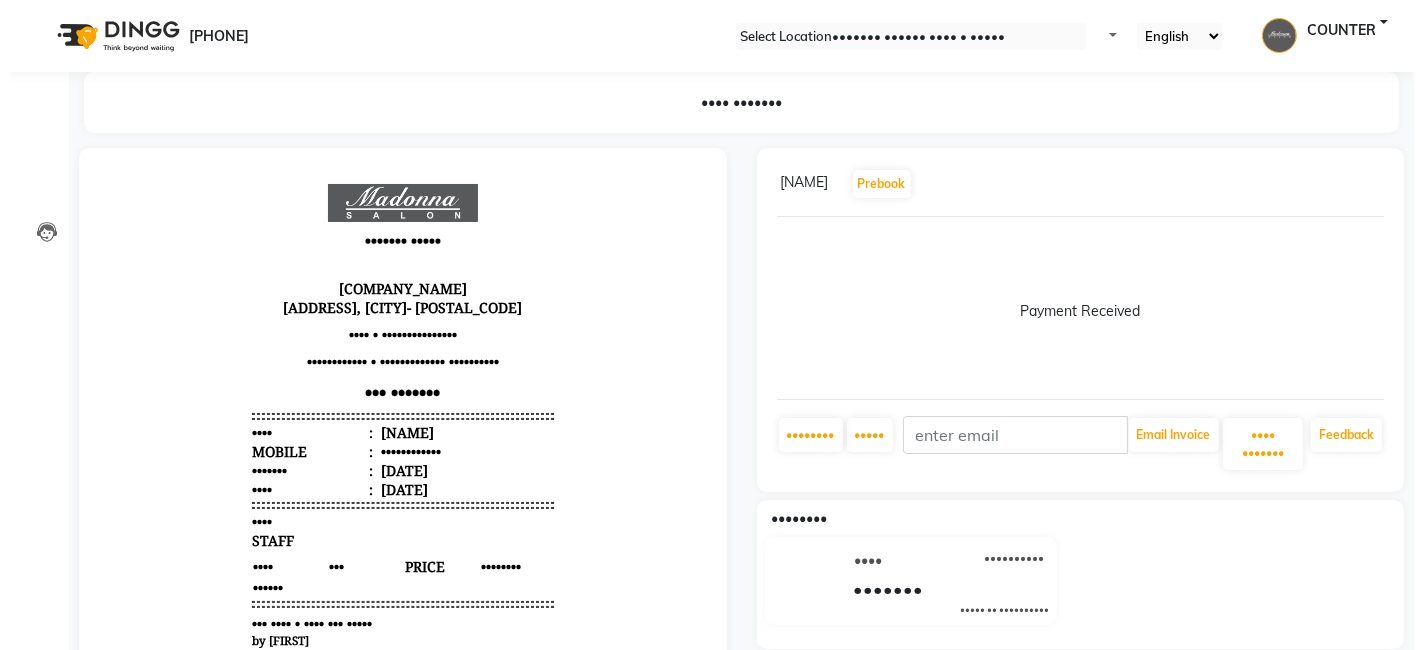 scroll, scrollTop: 0, scrollLeft: 0, axis: both 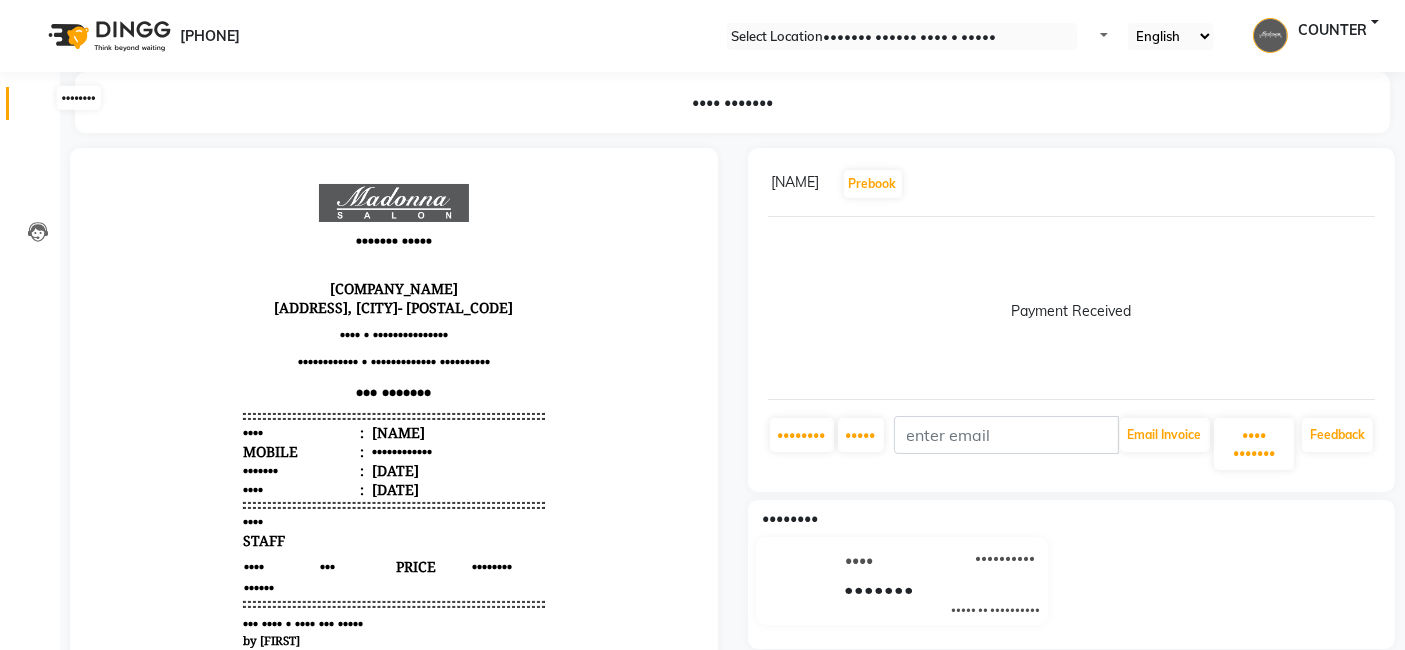 click at bounding box center (37, 108) 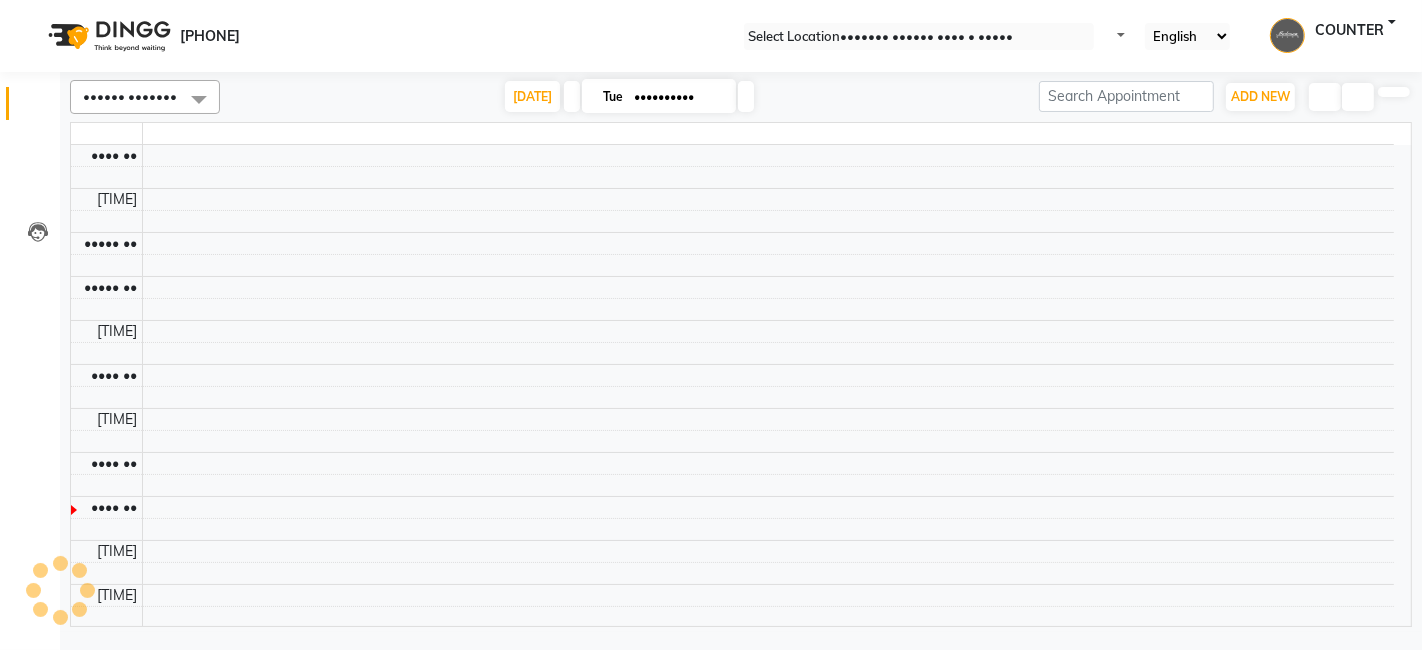 click at bounding box center [37, 108] 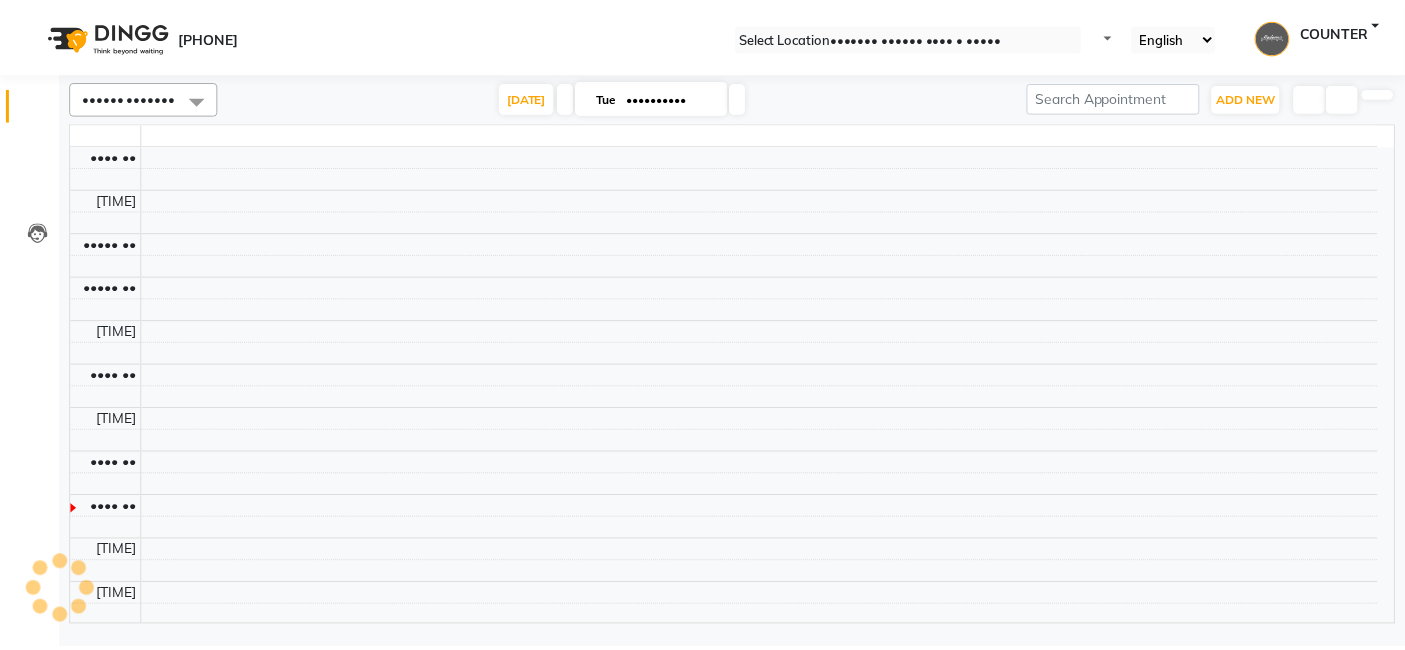 scroll, scrollTop: 0, scrollLeft: 0, axis: both 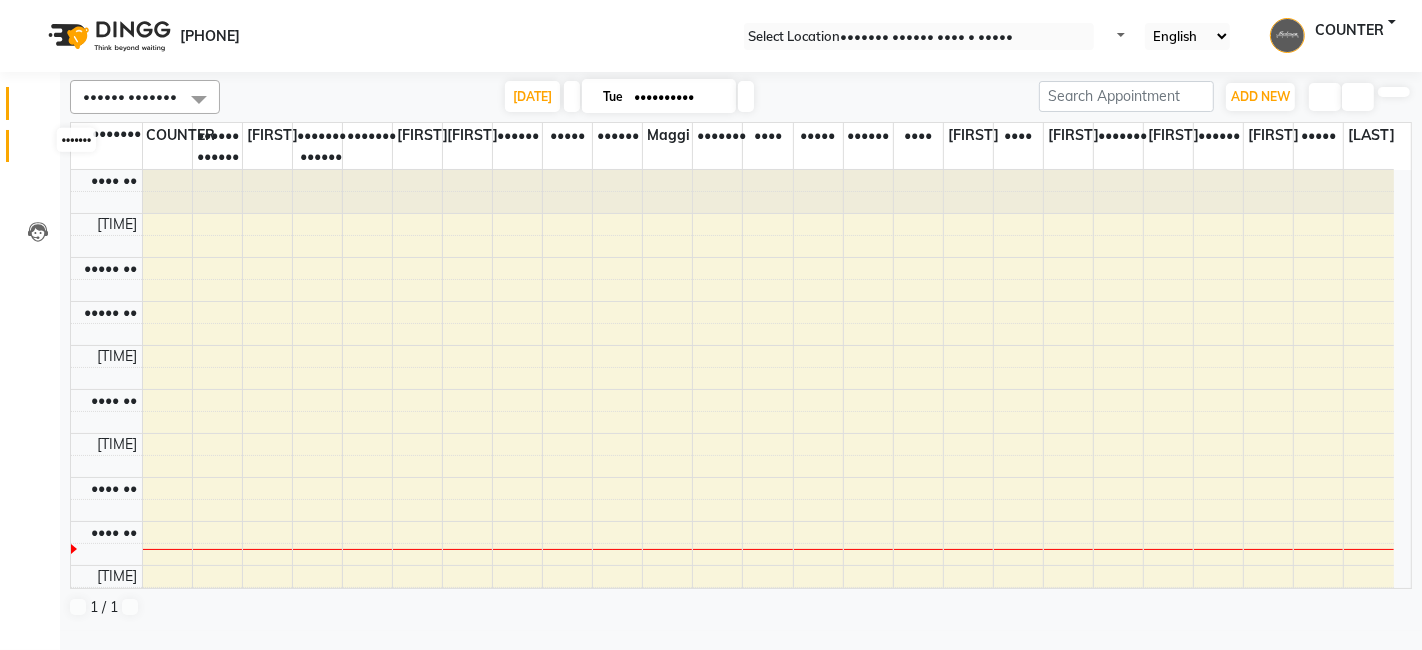 click at bounding box center (38, 151) 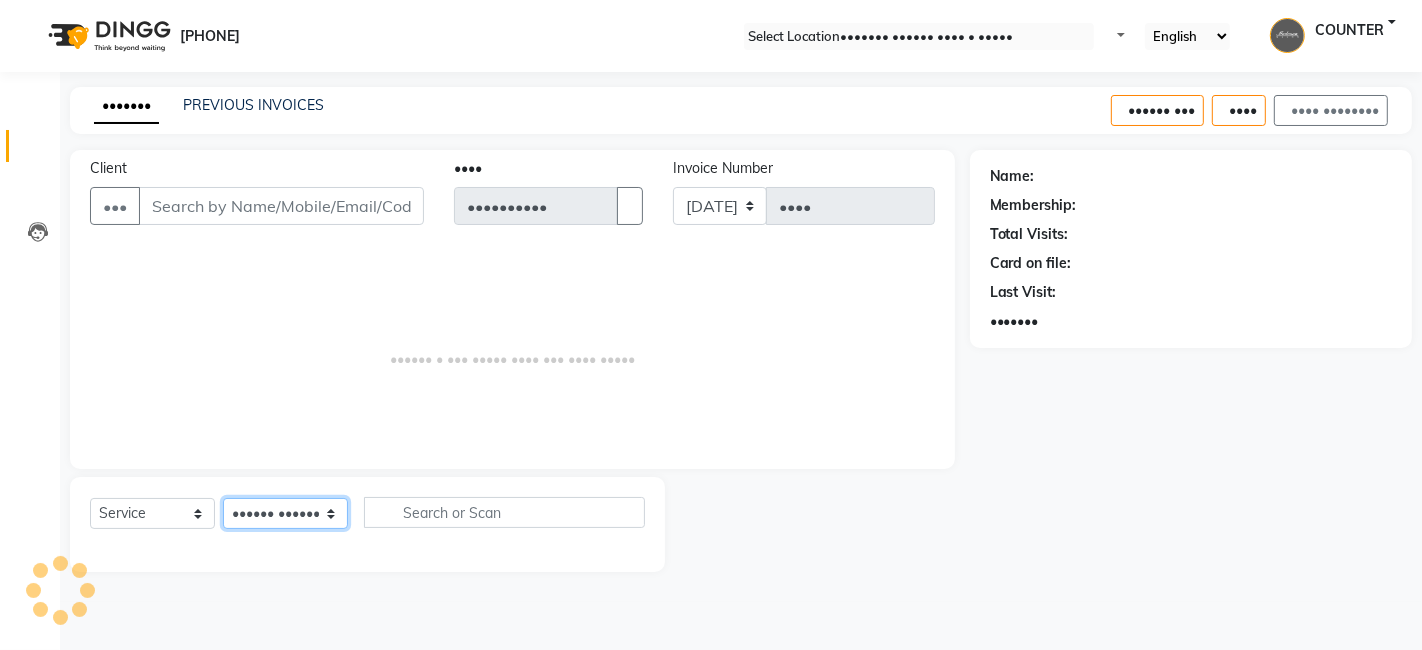 click on "Select Stylist AJAY Amar Ankush Ashu Beauty Tanuja COUNTER Deepak Esha Husain Maggi Manjit Nandini Nazim Owner Owner Rakesh Rishi Sandeep Shipra Sonu Stylist Rajesh Sushma Tarun Tushar Vaibhav Vipin" at bounding box center (285, 513) 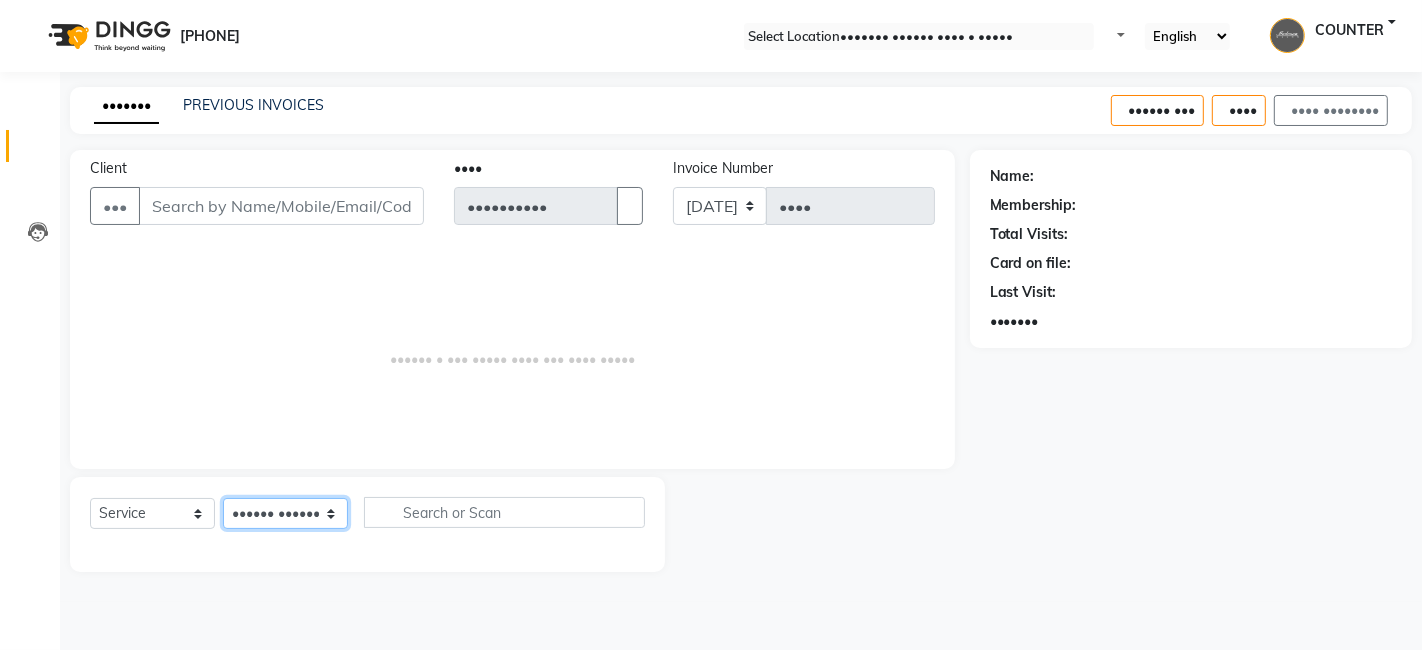 select on "47644" 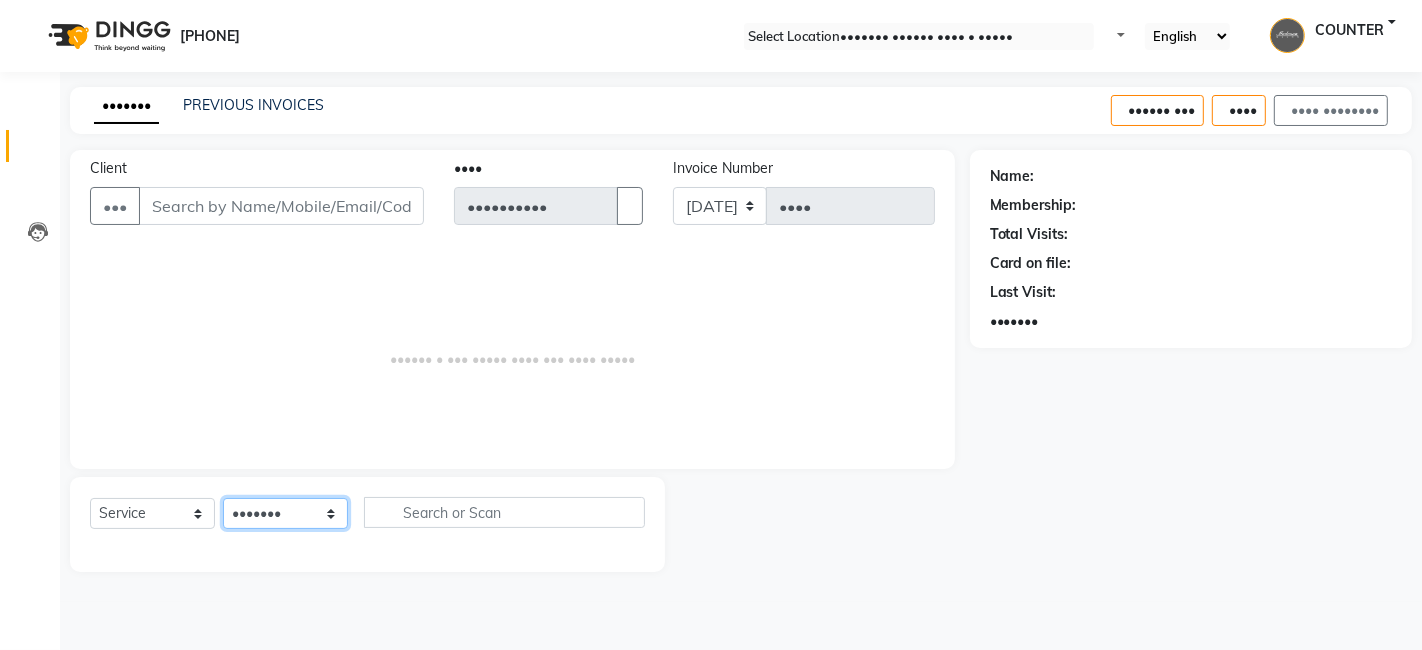 click on "Select Stylist AJAY Amar Ankush Ashu Beauty Tanuja COUNTER Deepak Esha Husain Maggi Manjit Nandini Nazim Owner Owner Rakesh Rishi Sandeep Shipra Sonu Stylist Rajesh Sushma Tarun Tushar Vaibhav Vipin" at bounding box center [285, 513] 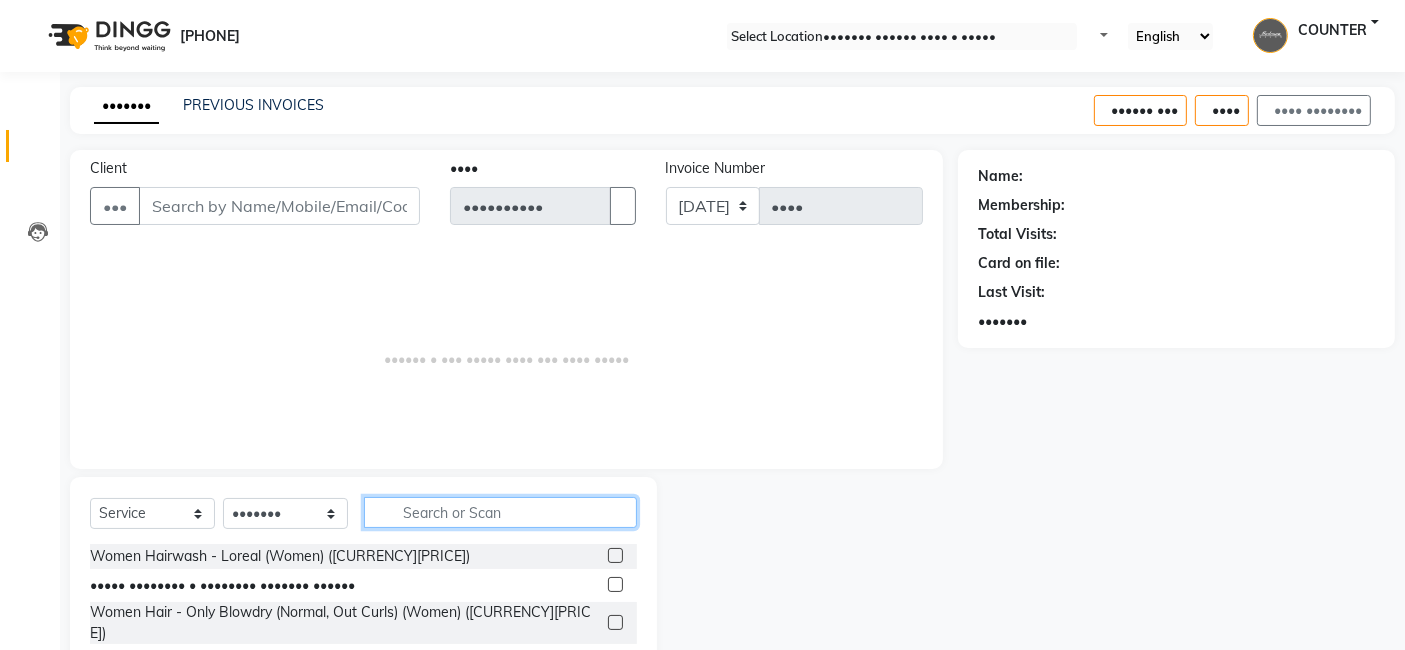 click at bounding box center (500, 512) 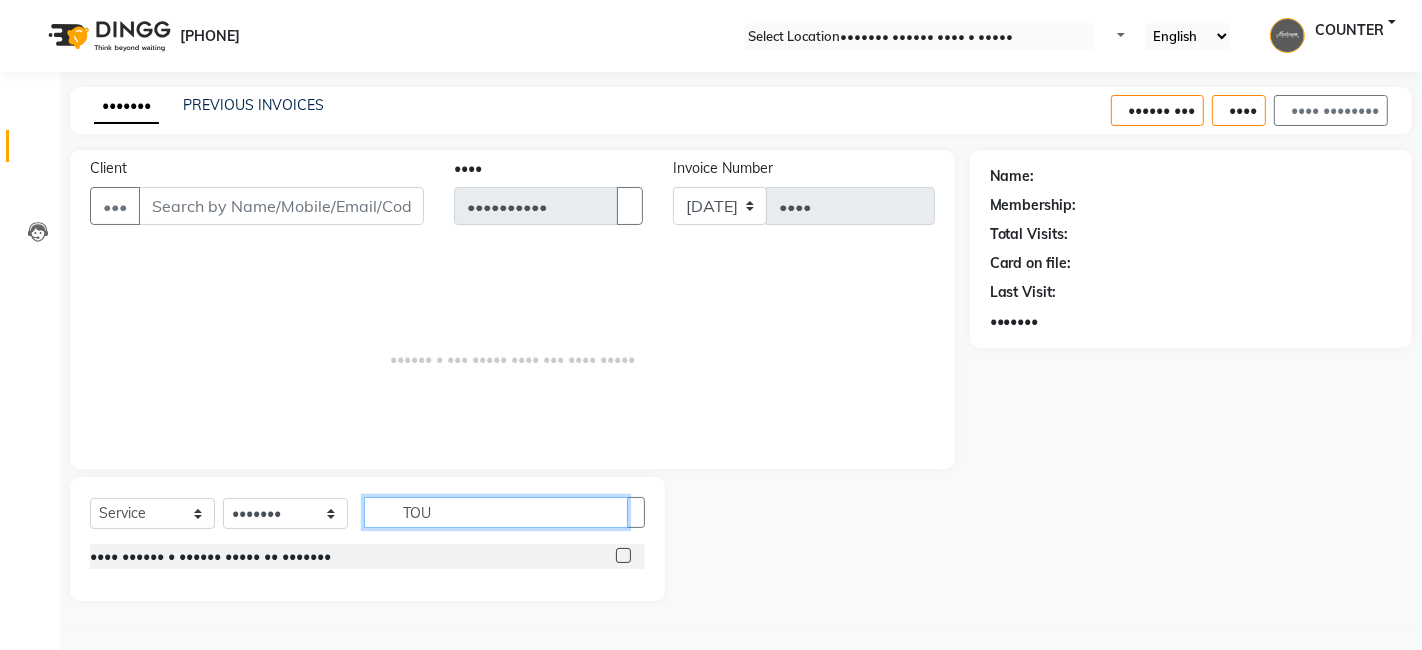 type on "TOU" 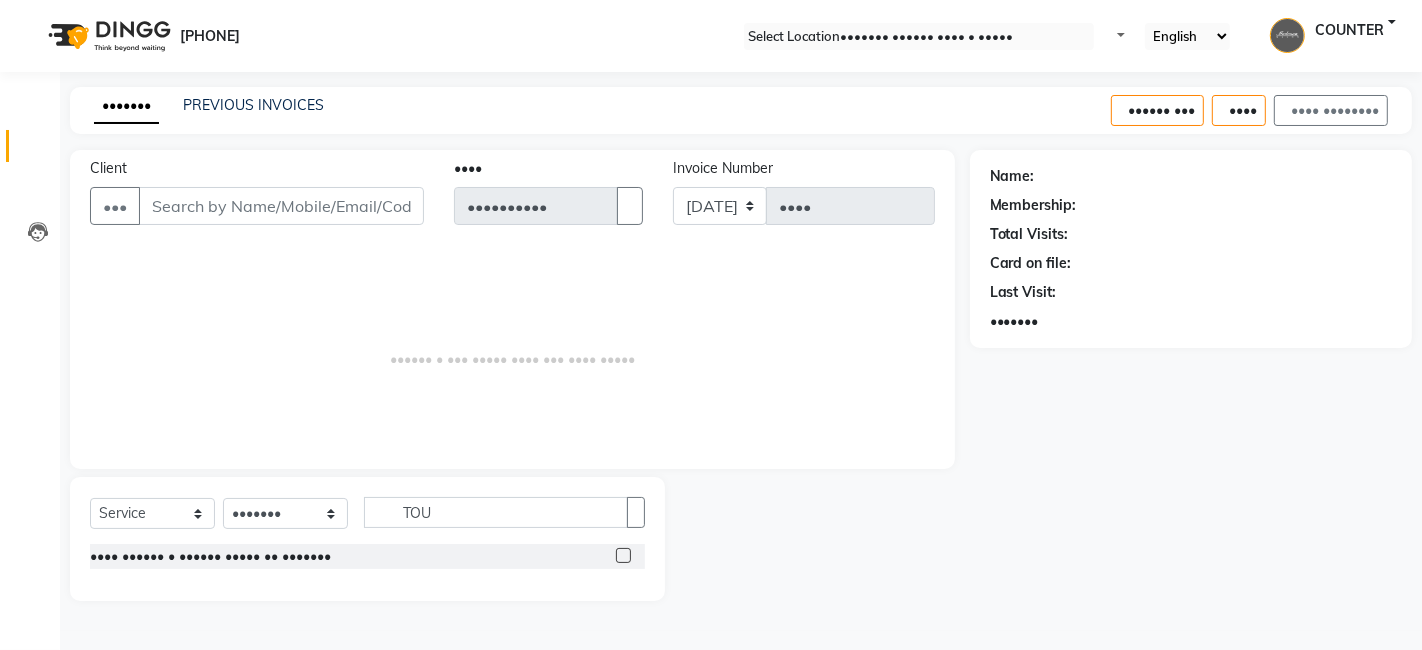 click at bounding box center [623, 555] 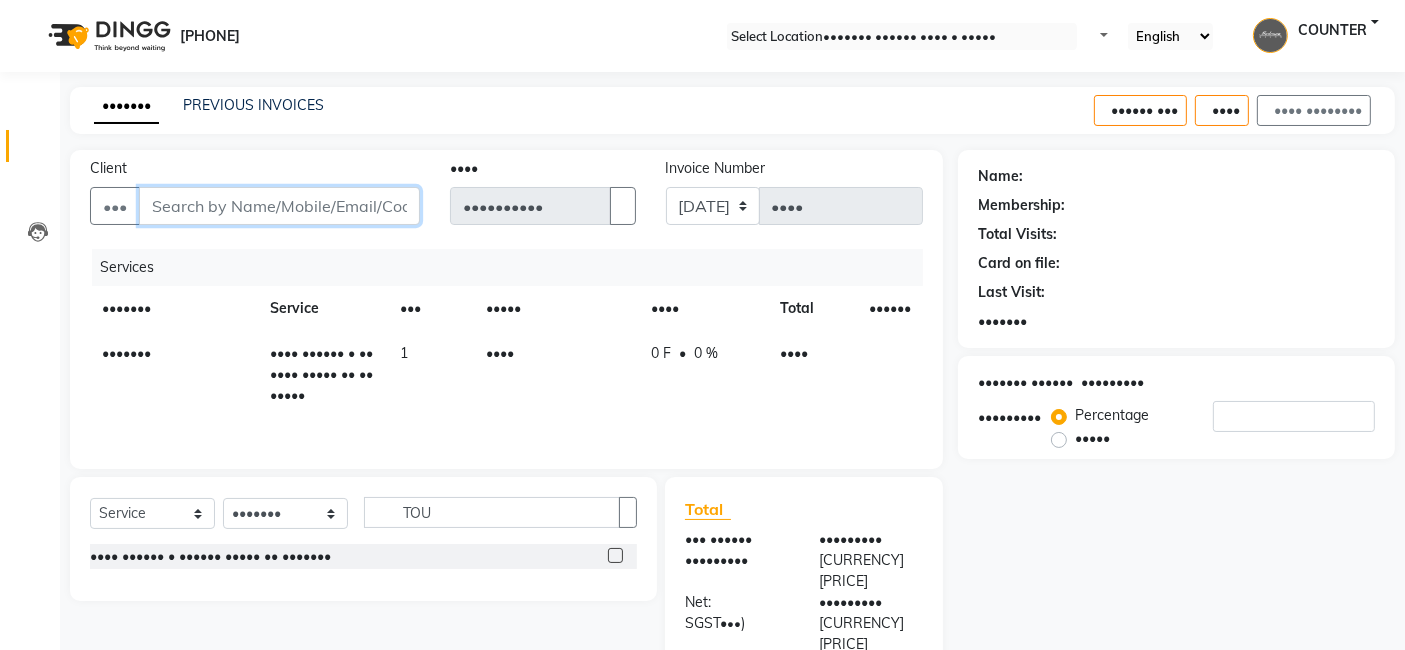 click on "Client" at bounding box center [279, 206] 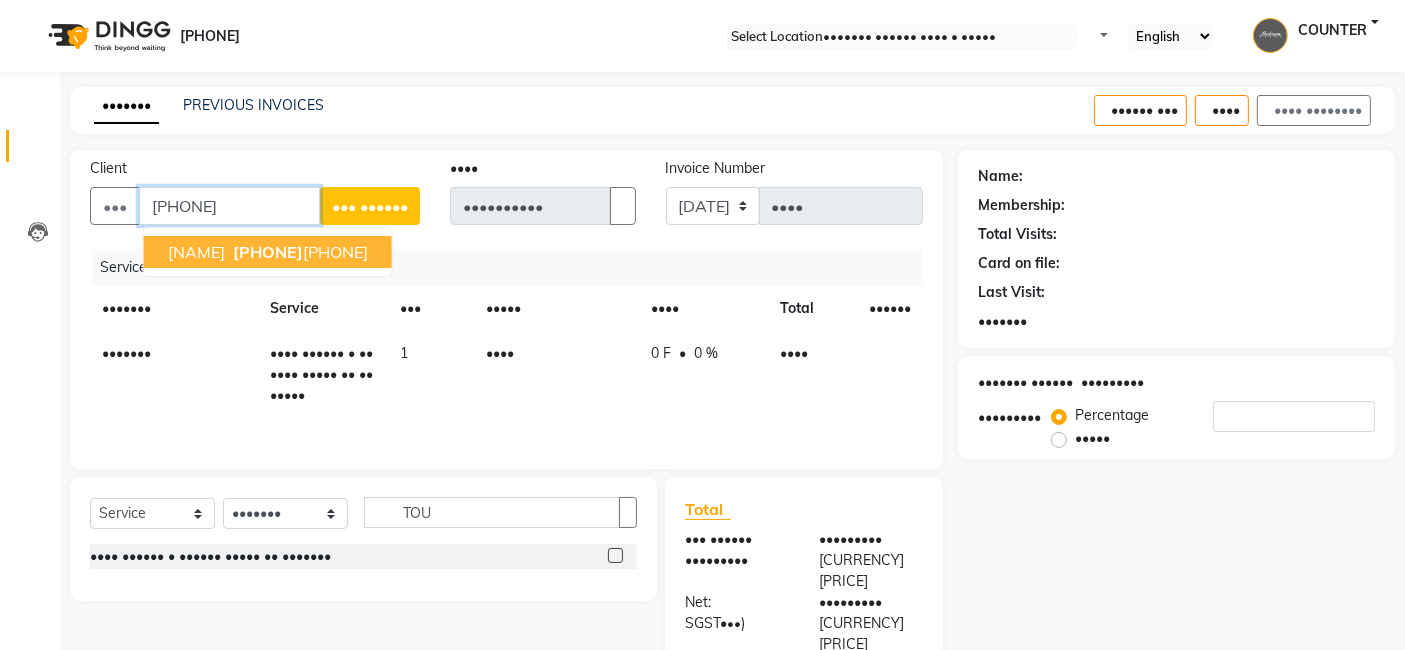 click on "••••• ••••••   •••••• ••••" at bounding box center [268, 252] 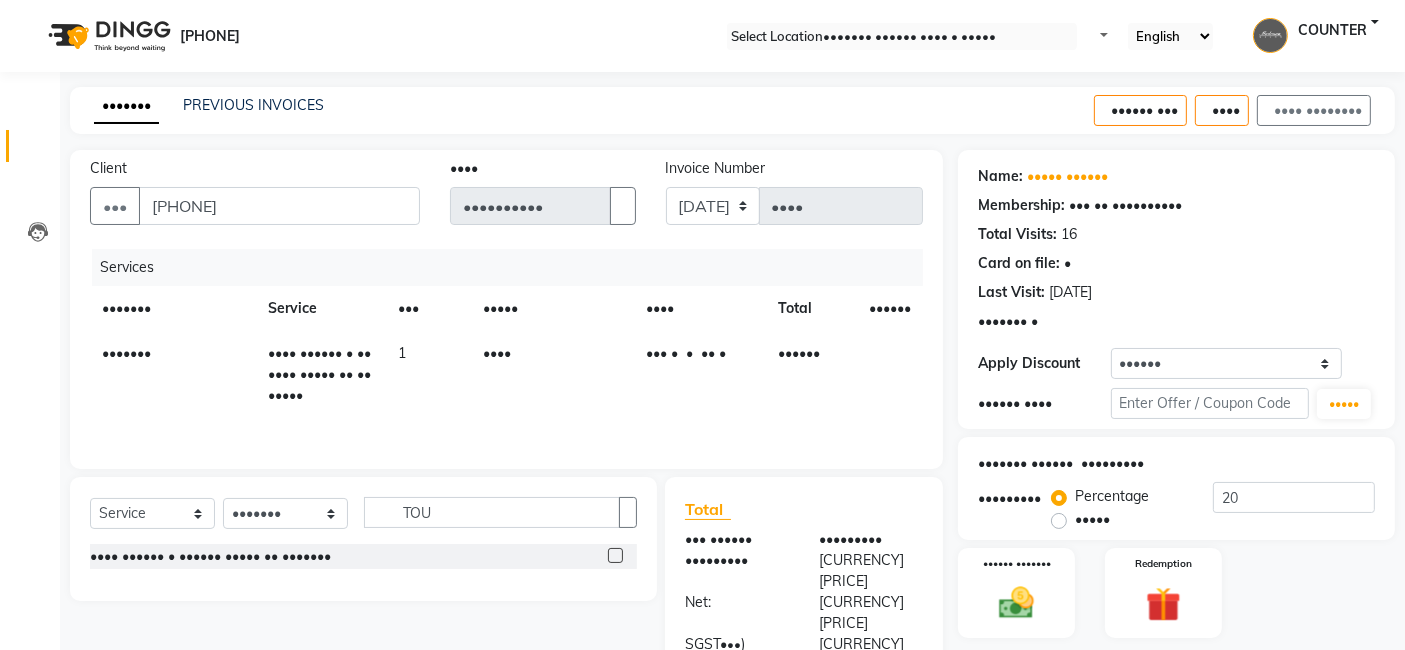 scroll, scrollTop: 151, scrollLeft: 0, axis: vertical 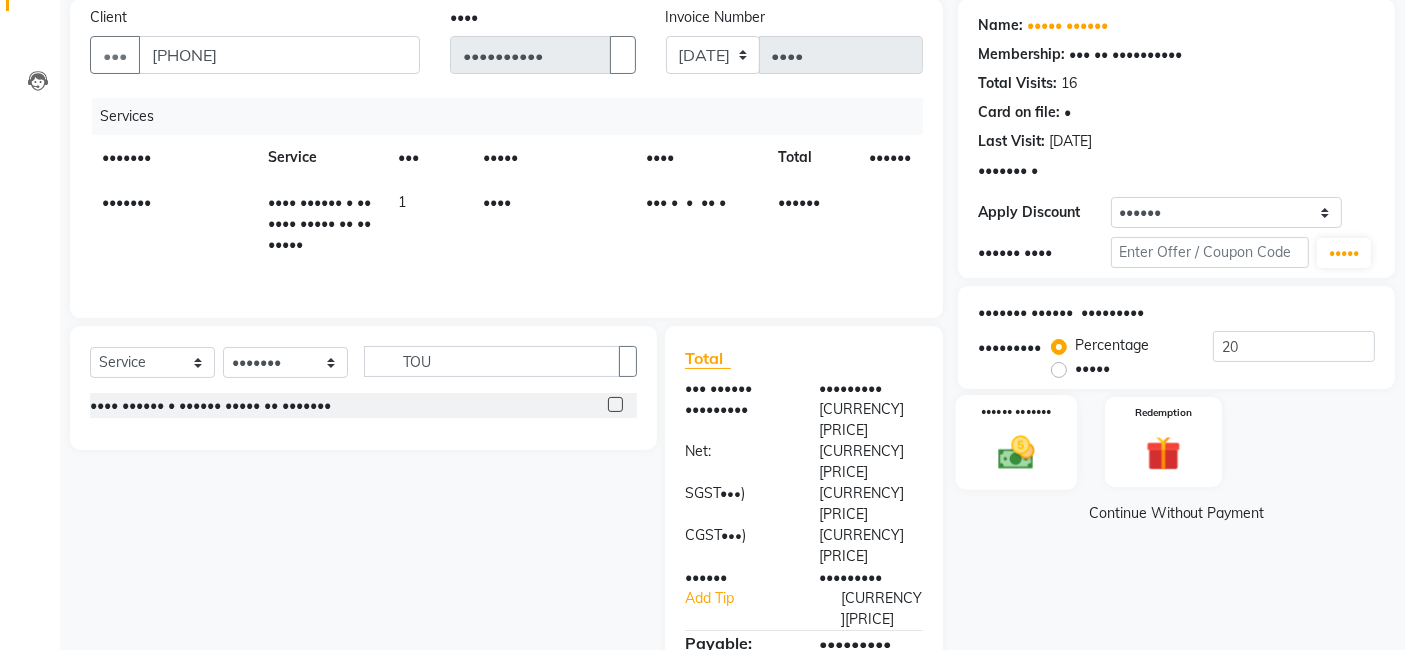 click at bounding box center (1017, 452) 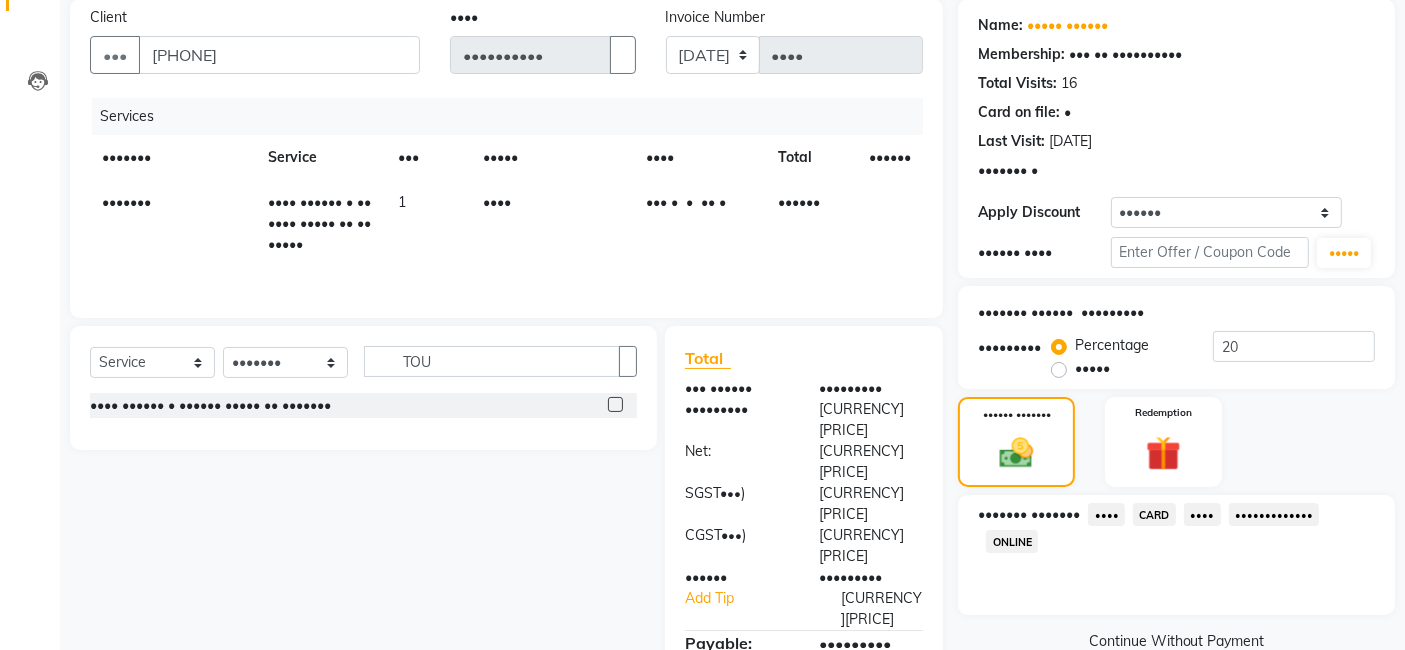 click on "••••" at bounding box center [1106, 514] 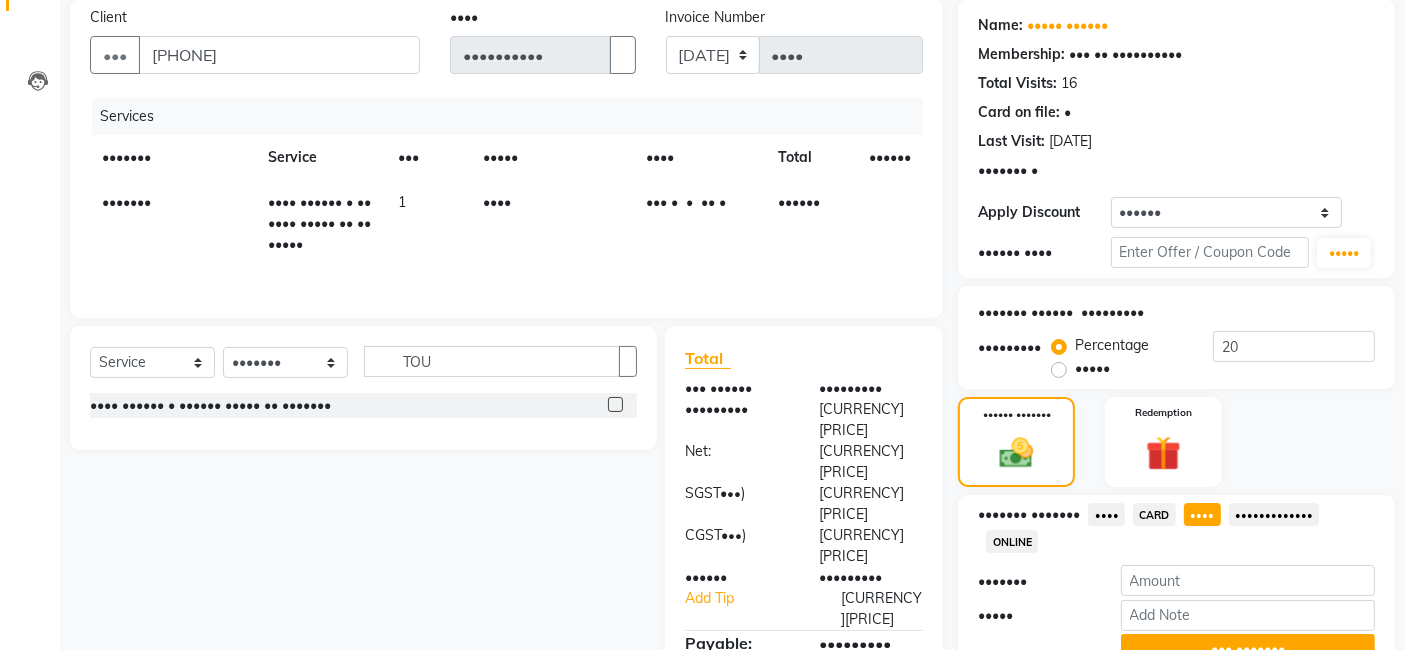 scroll, scrollTop: 249, scrollLeft: 0, axis: vertical 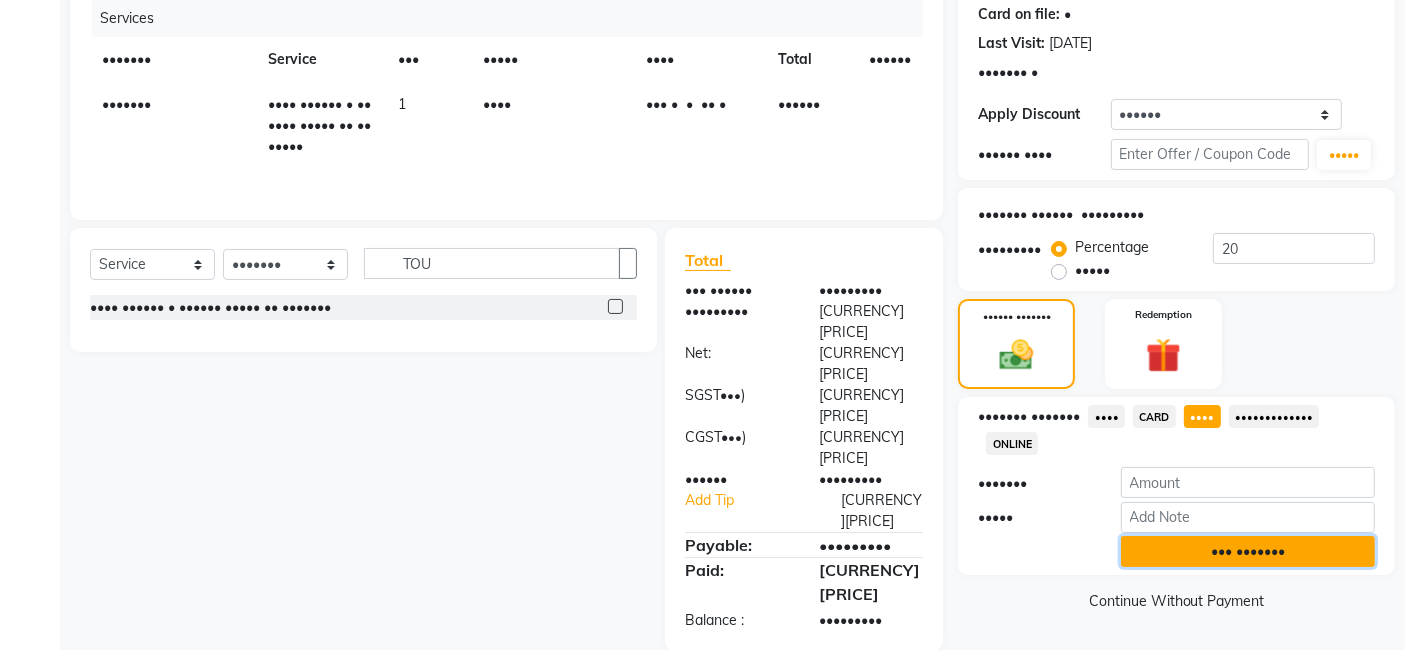 click on "••• •••••••" at bounding box center (1248, 551) 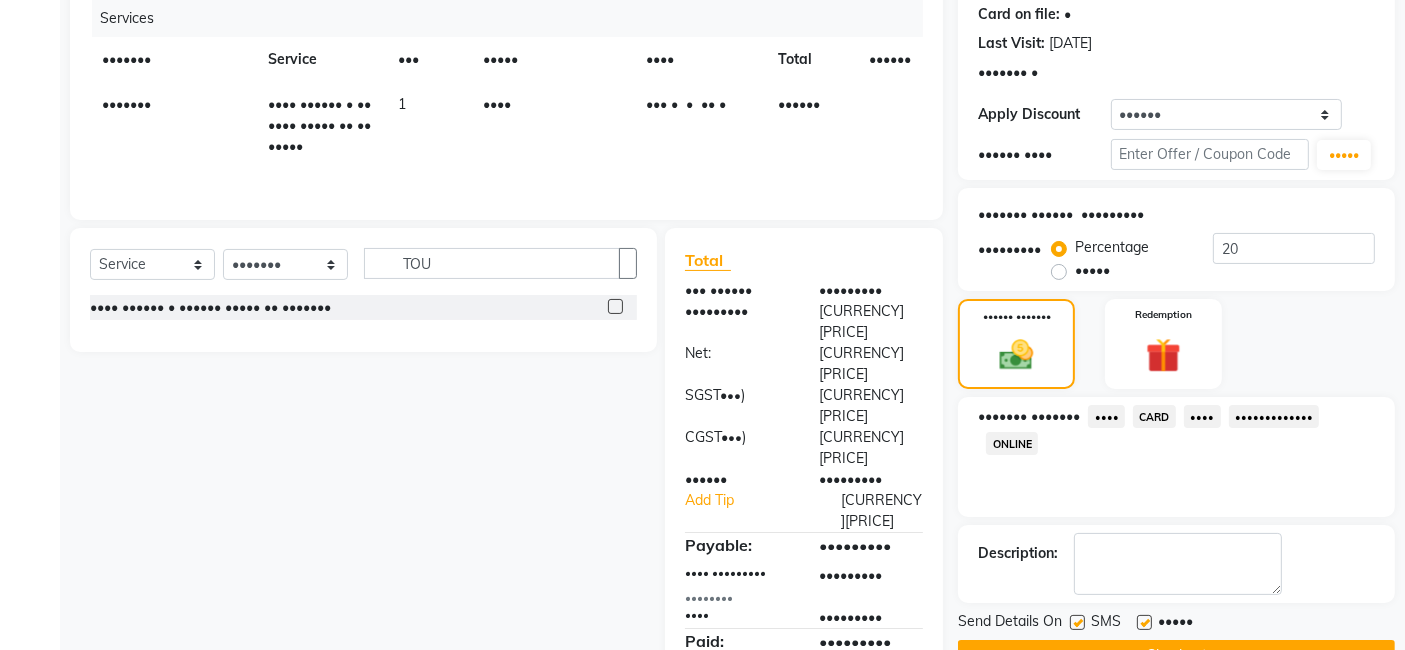 scroll, scrollTop: 305, scrollLeft: 0, axis: vertical 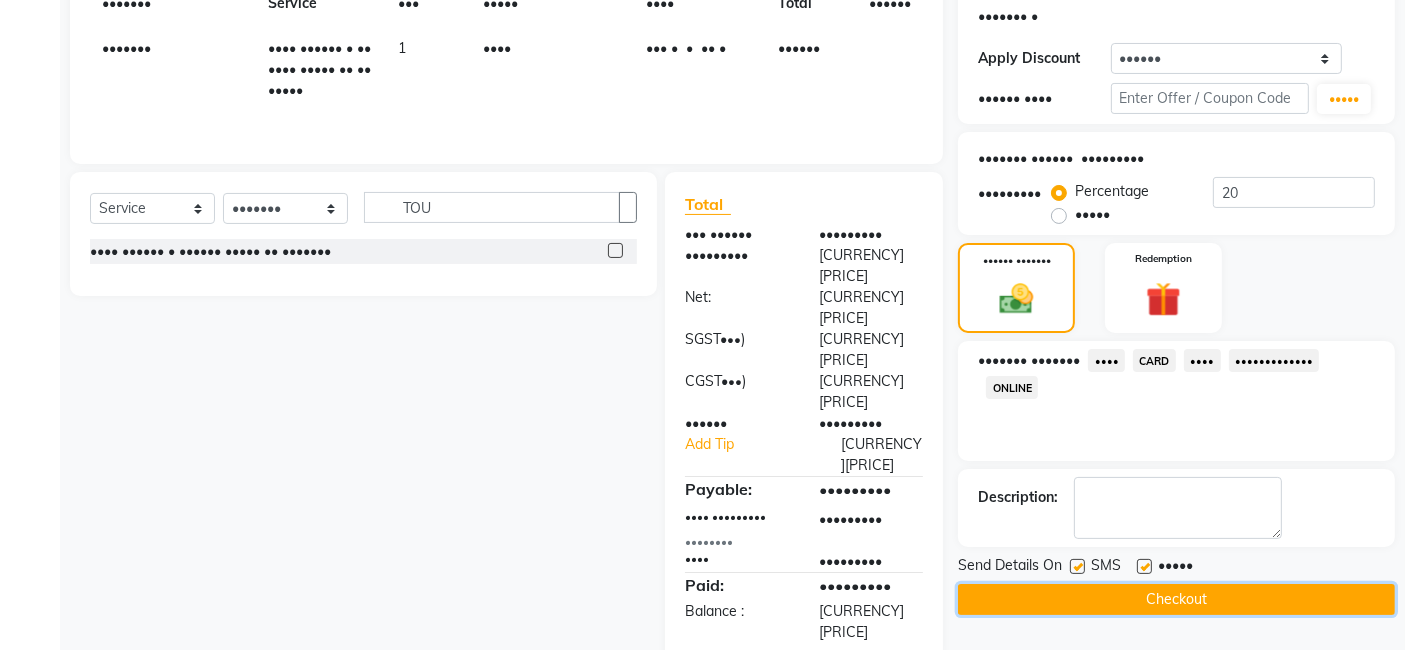 click on "Checkout" at bounding box center (1176, 599) 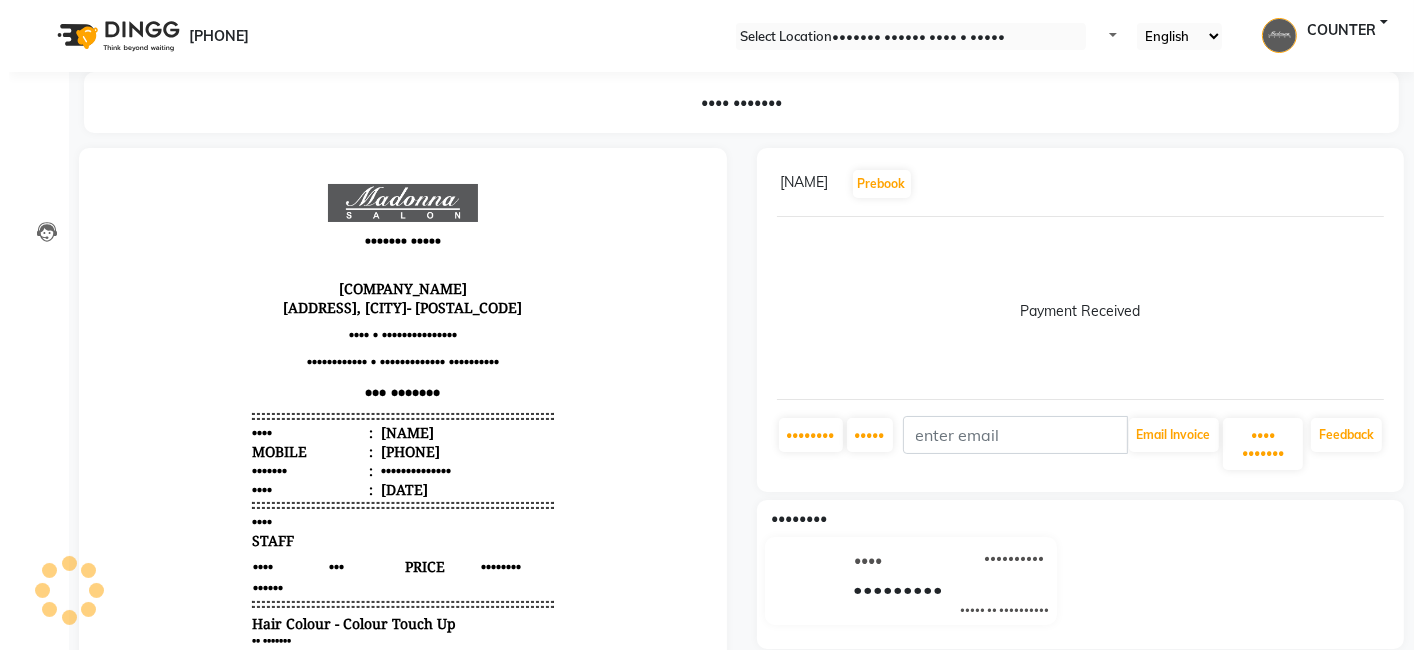 scroll, scrollTop: 0, scrollLeft: 0, axis: both 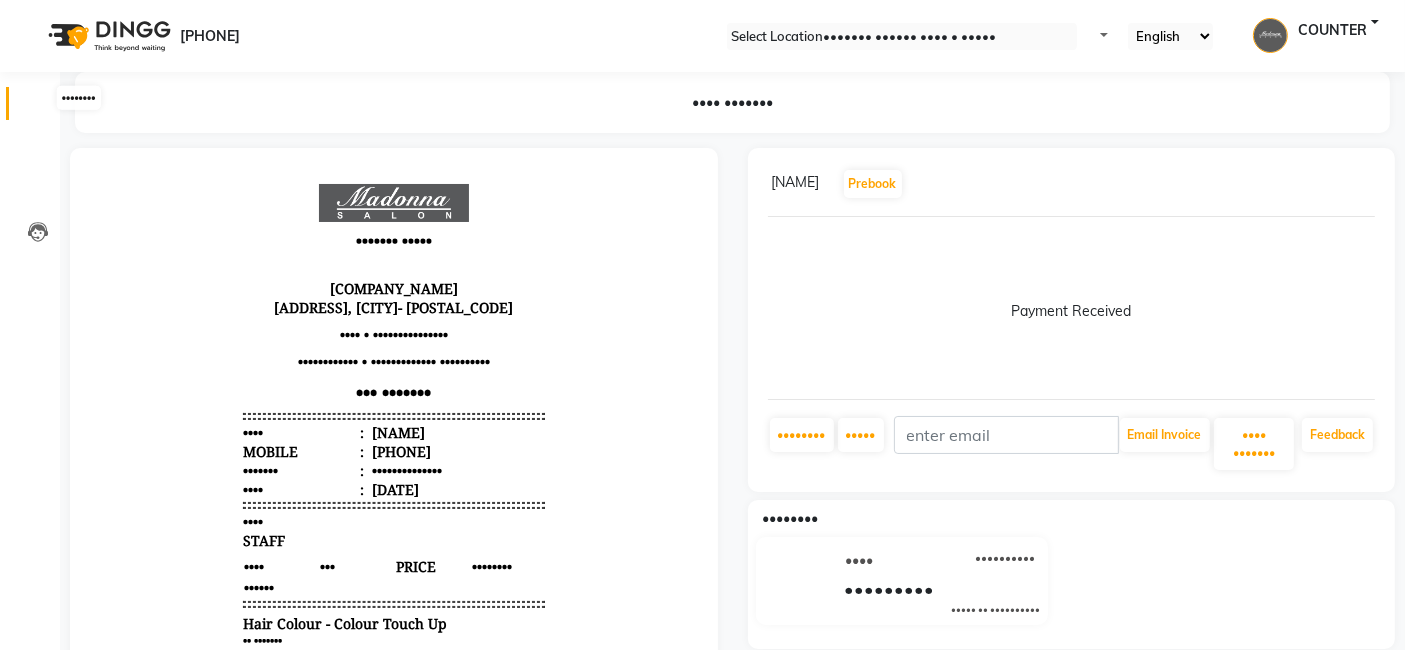 click at bounding box center (38, 108) 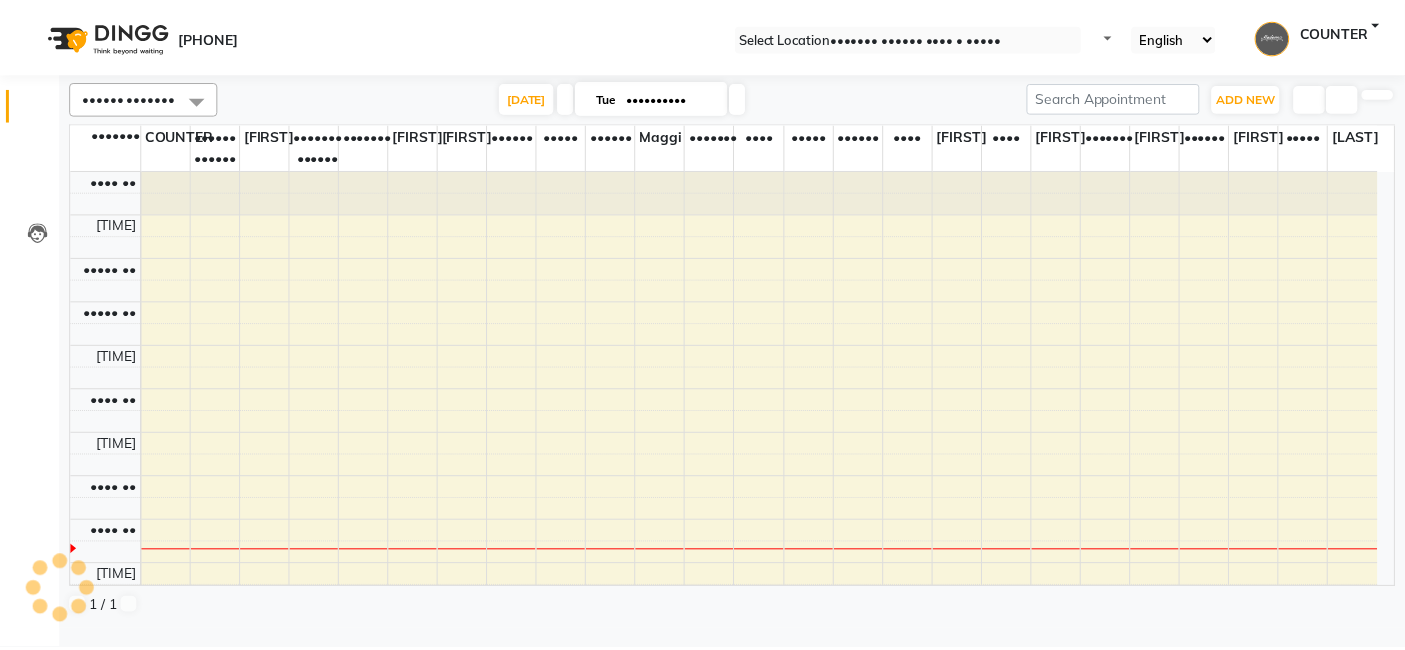 scroll, scrollTop: 0, scrollLeft: 0, axis: both 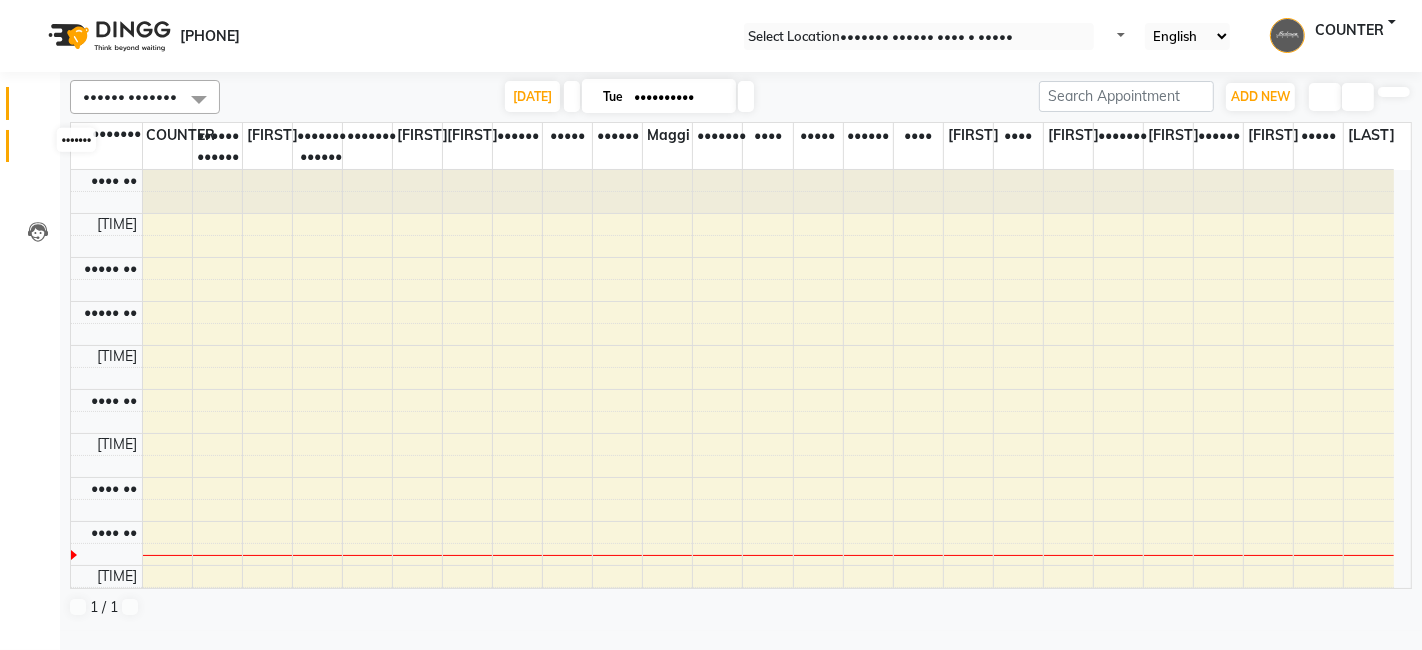 click at bounding box center (38, 151) 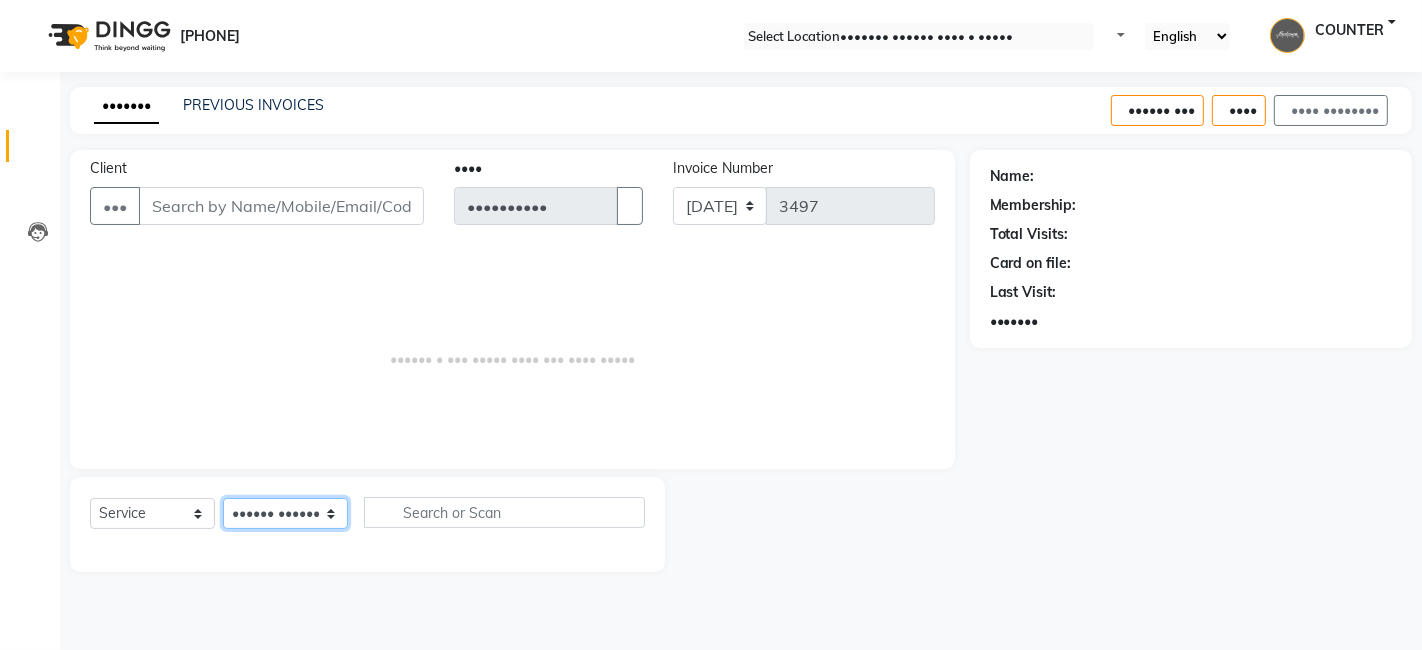 click on "Select Stylist AJAY Amar Ankush Ashu Beauty Tanuja COUNTER Deepak Esha Husain Maggi Manjit Nandini Nazim Owner Owner Rakesh Rishi Sandeep Shipra Sonu Stylist Rajesh Sushma Tarun Tushar Vaibhav Vipin" at bounding box center (285, 513) 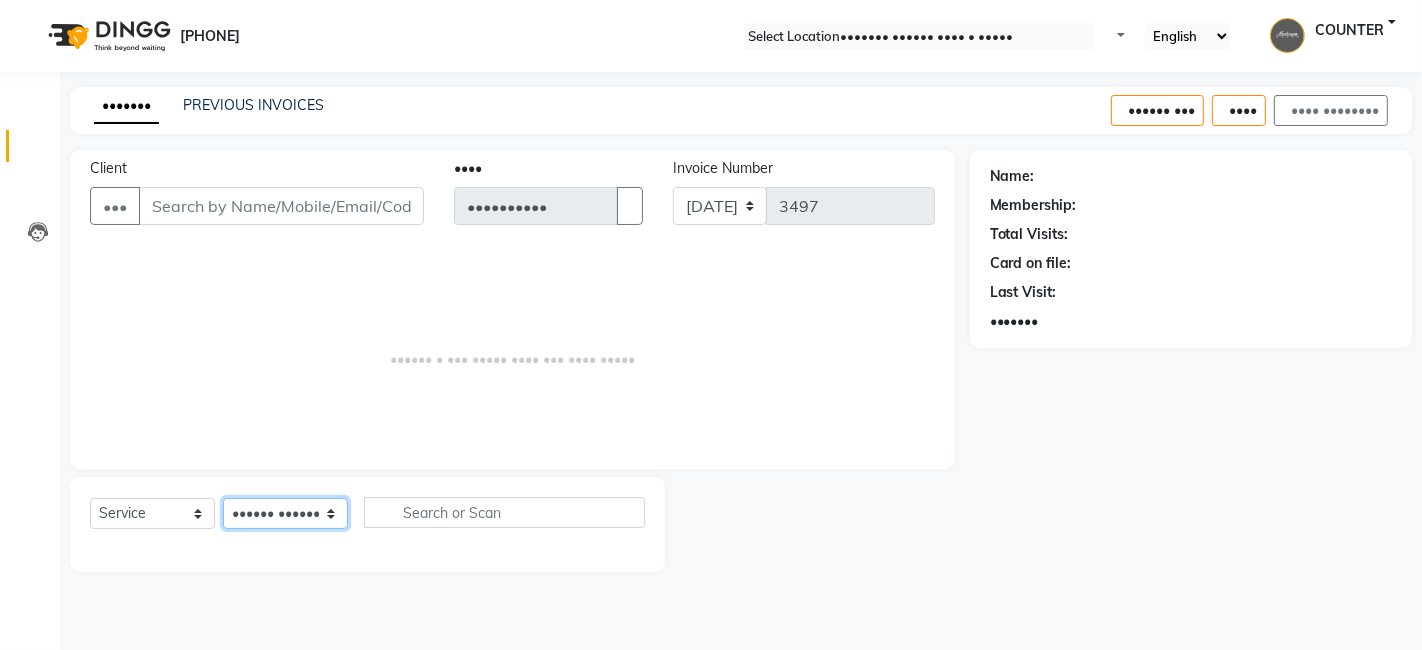 select on "•••••" 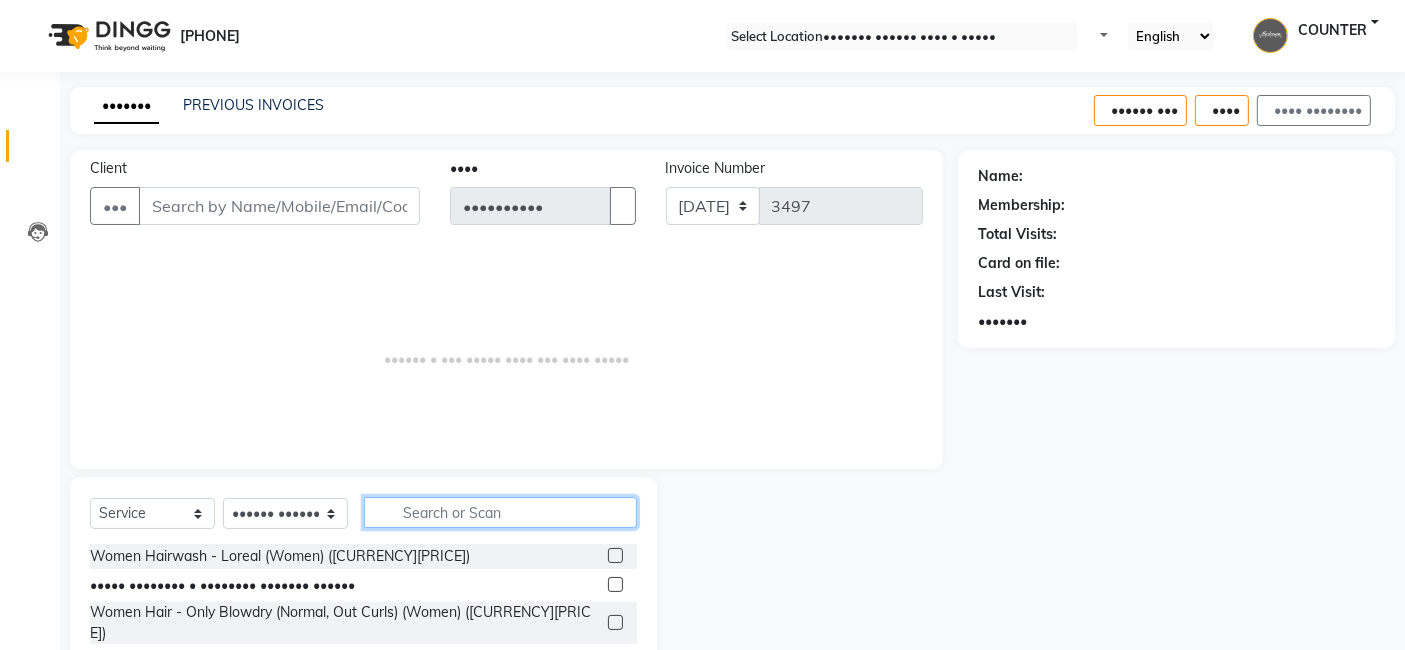 click at bounding box center (500, 512) 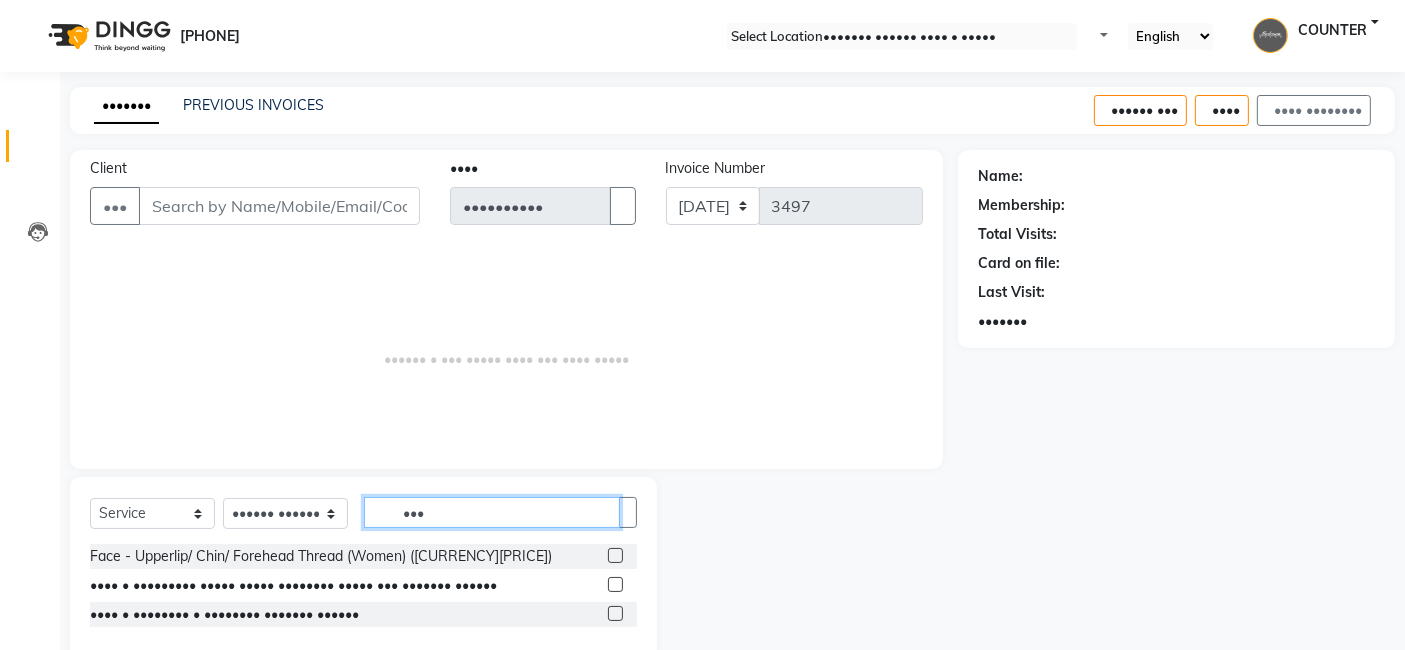 type on "•••" 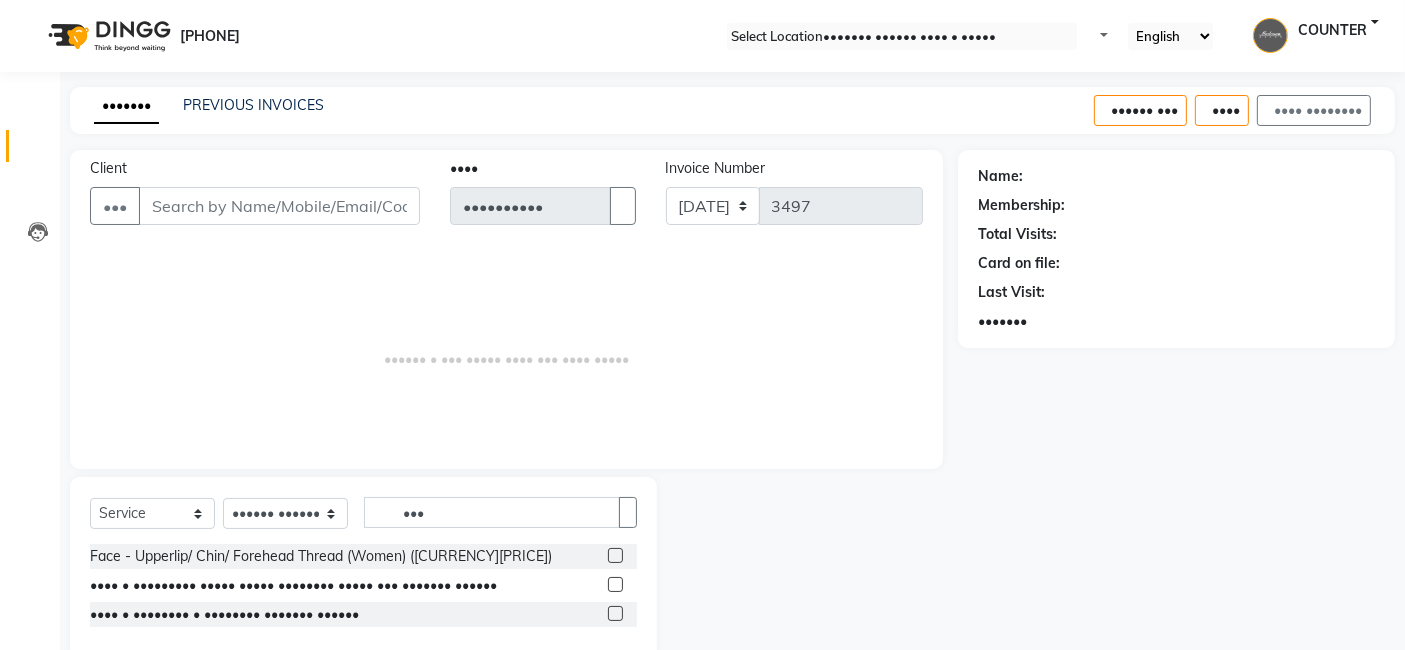 click at bounding box center (615, 555) 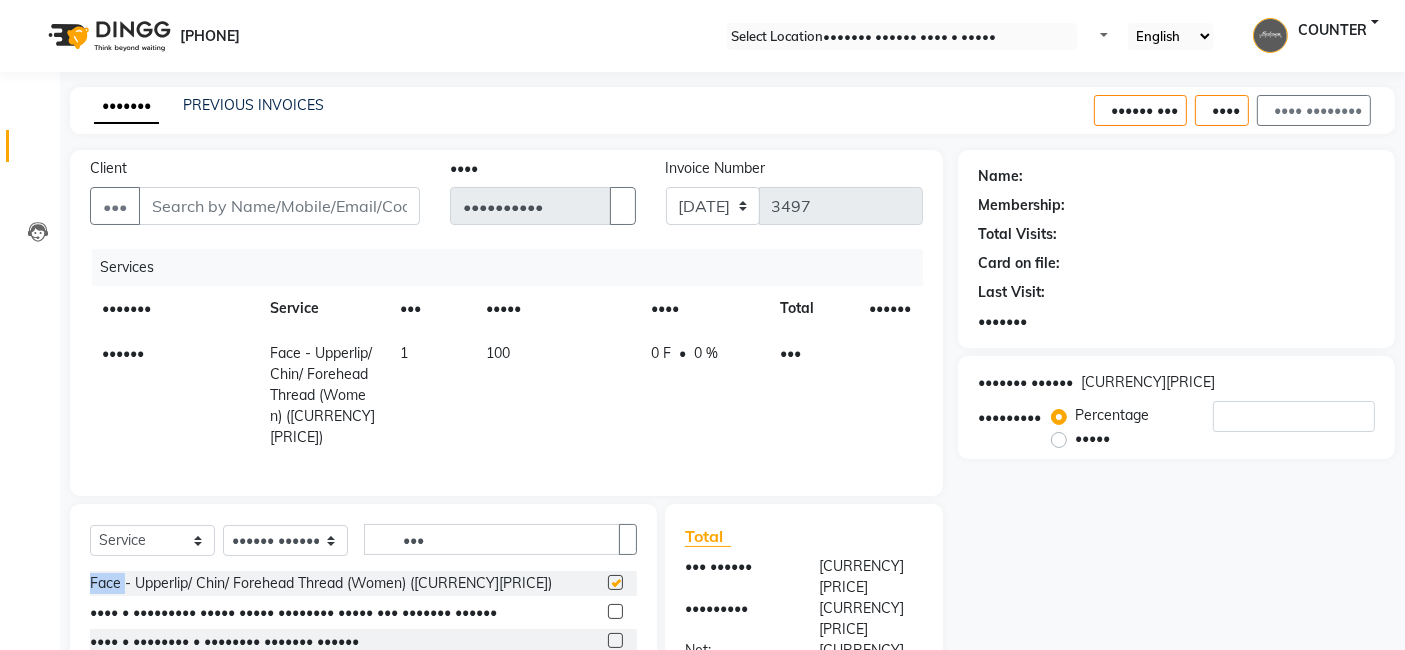 click on "Select Service Product Membership Package Voucher Prepaid Gift Card Select Stylist AJAY Amar Ankush Ashu Beauty Tanuja COUNTER Deepak Esha Husain Maggi Manjit Nandini Nazim Owner Owner Rakesh Rishi Sandeep Shipra Sonu Stylist Rajesh Sushma Tarun Tushar Vaibhav Vipin UPP" at bounding box center [363, 547] 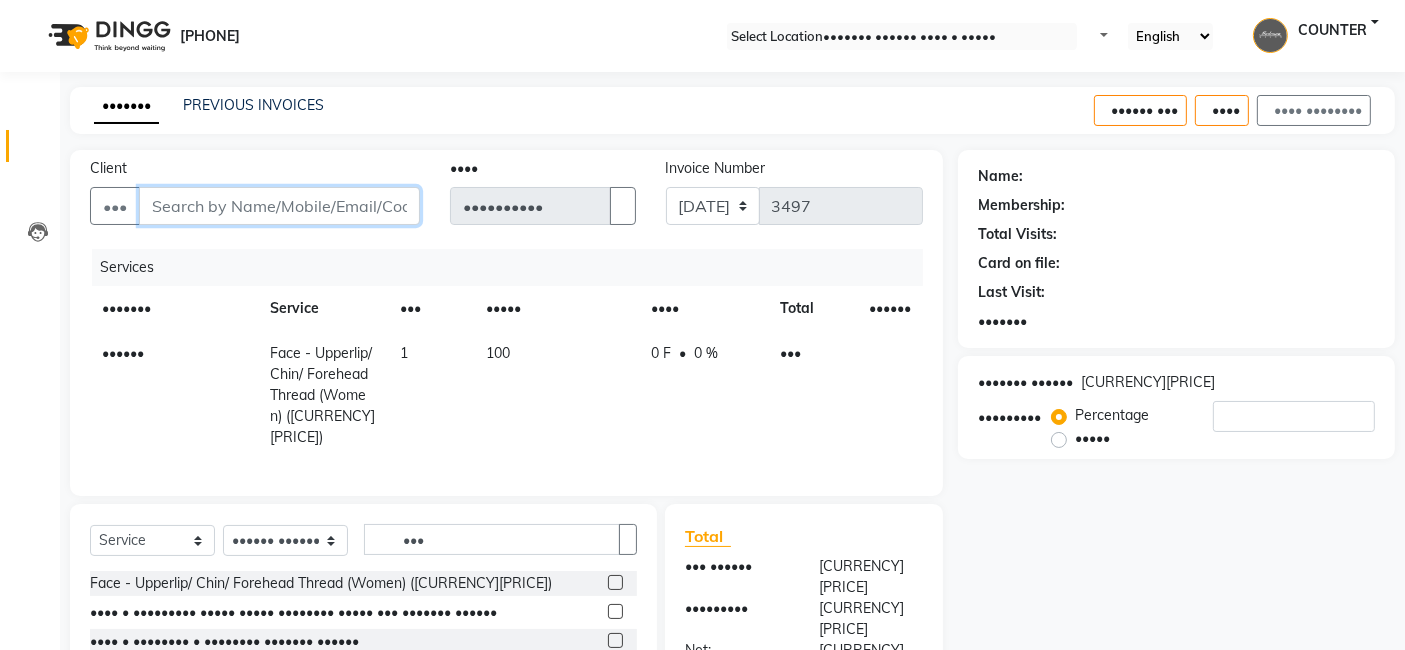 click on "Client" at bounding box center [279, 206] 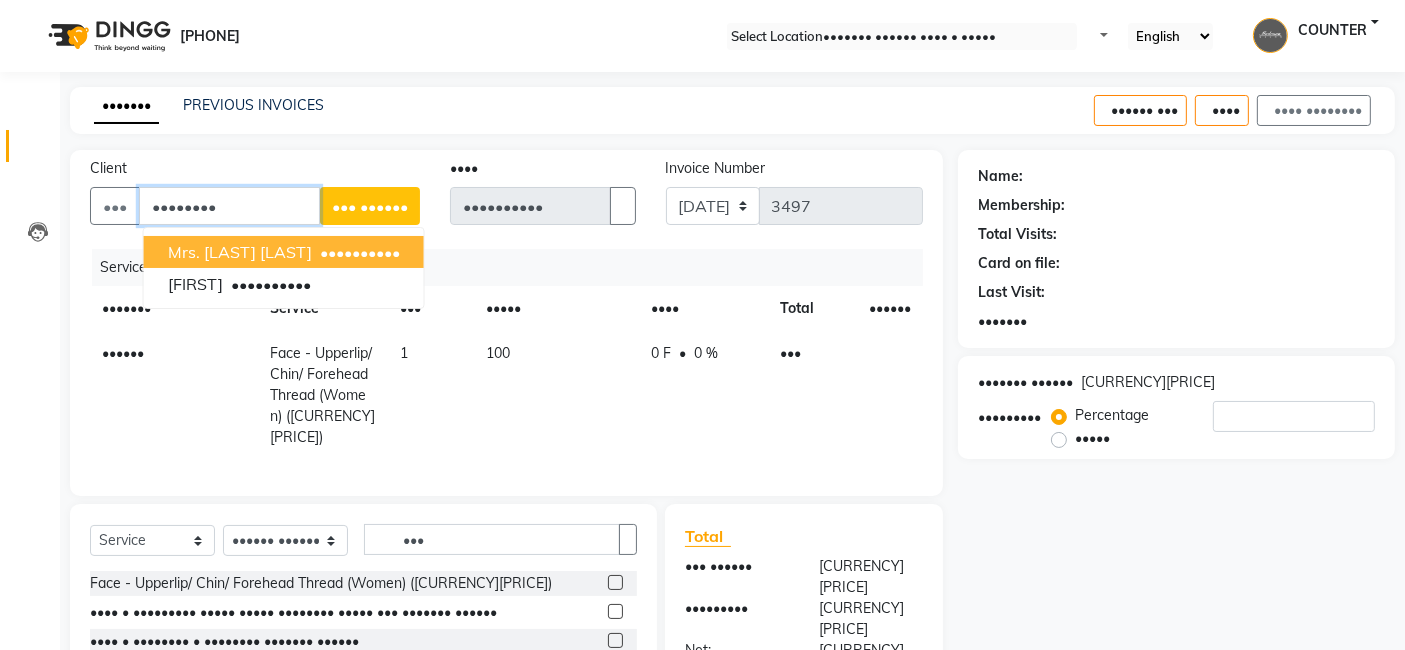 click on "•••••••• ••••••••   •••••••• ••" at bounding box center (284, 252) 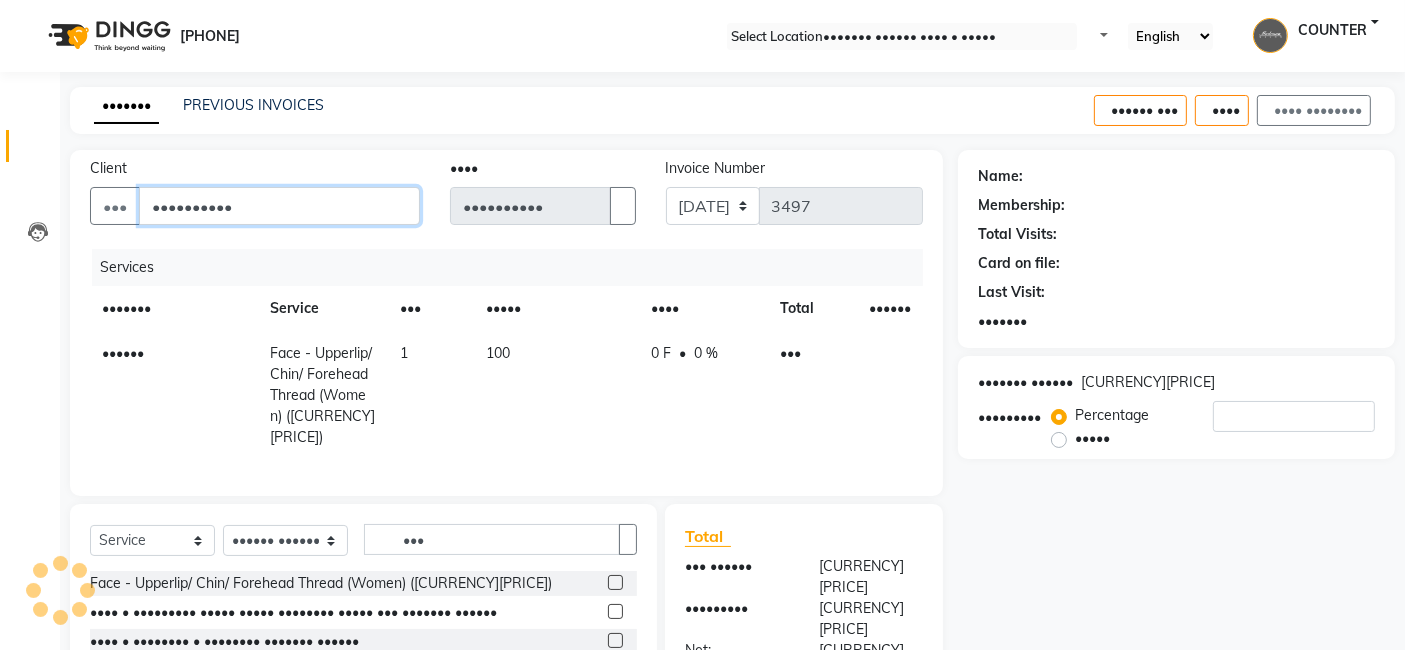 type on "••••••••••" 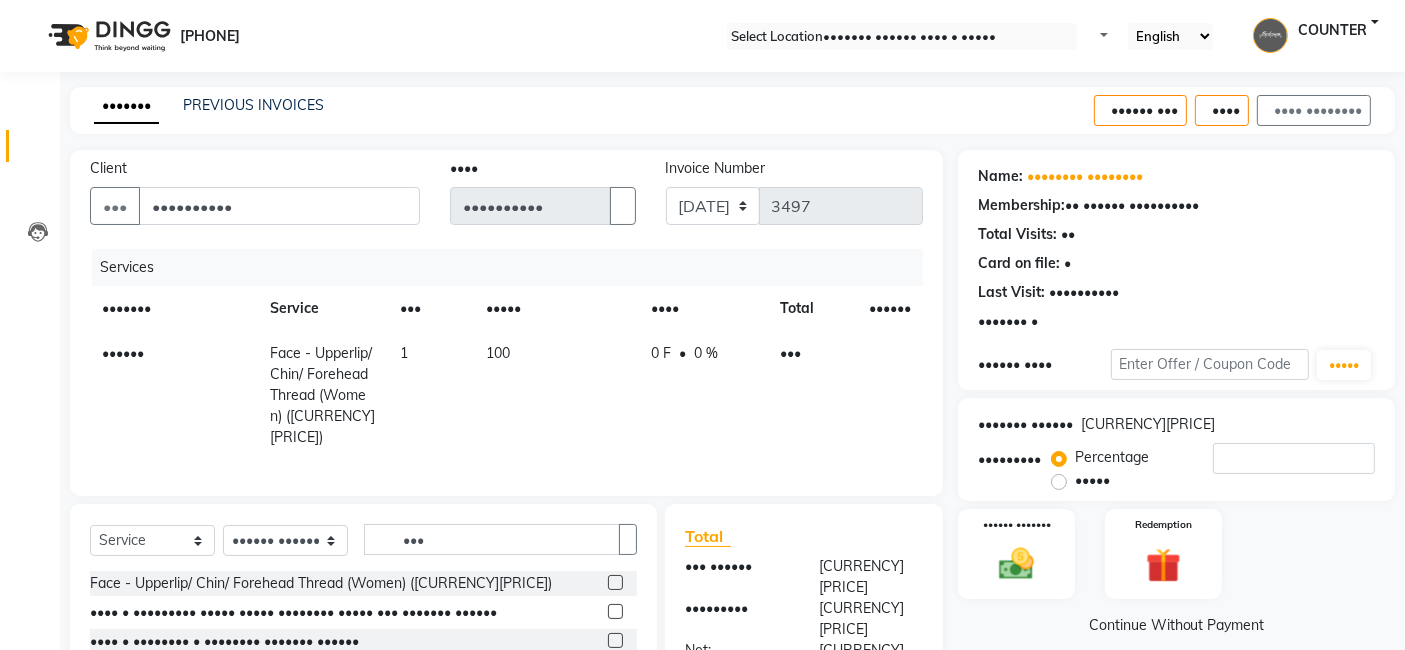 scroll, scrollTop: 171, scrollLeft: 0, axis: vertical 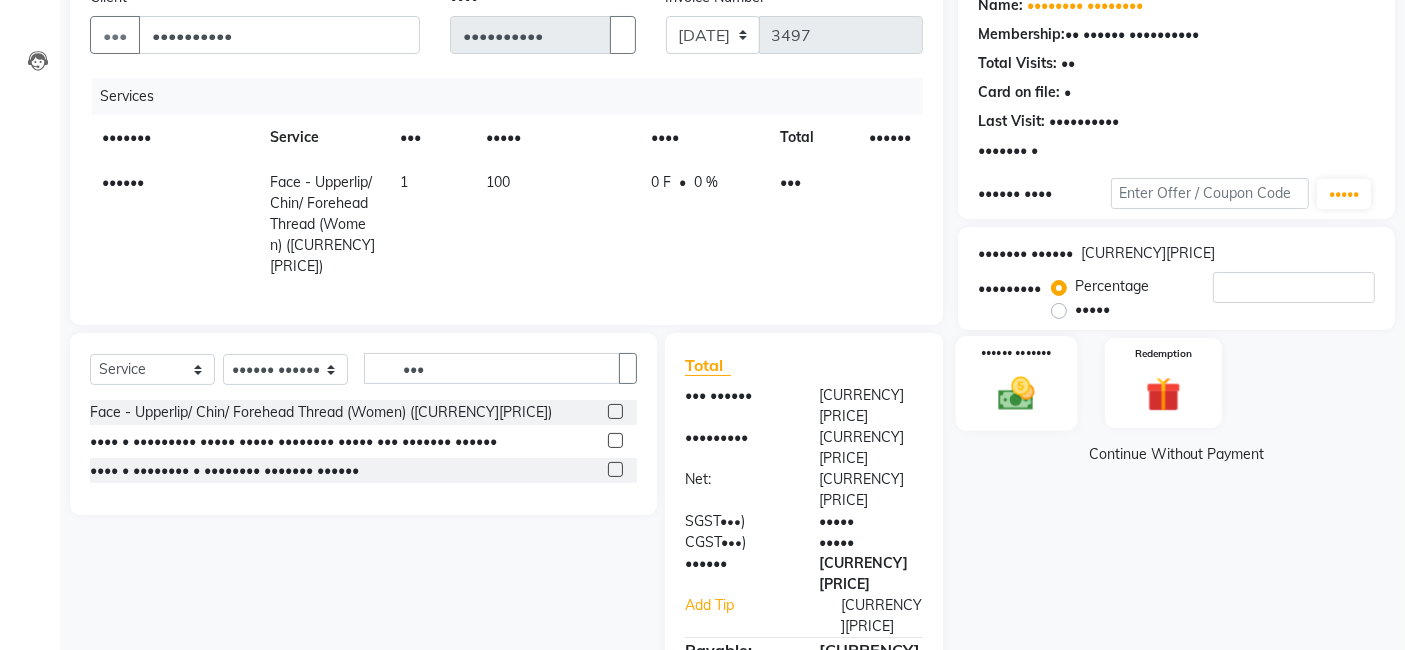 click on "•••••• •••••••" at bounding box center [1016, 383] 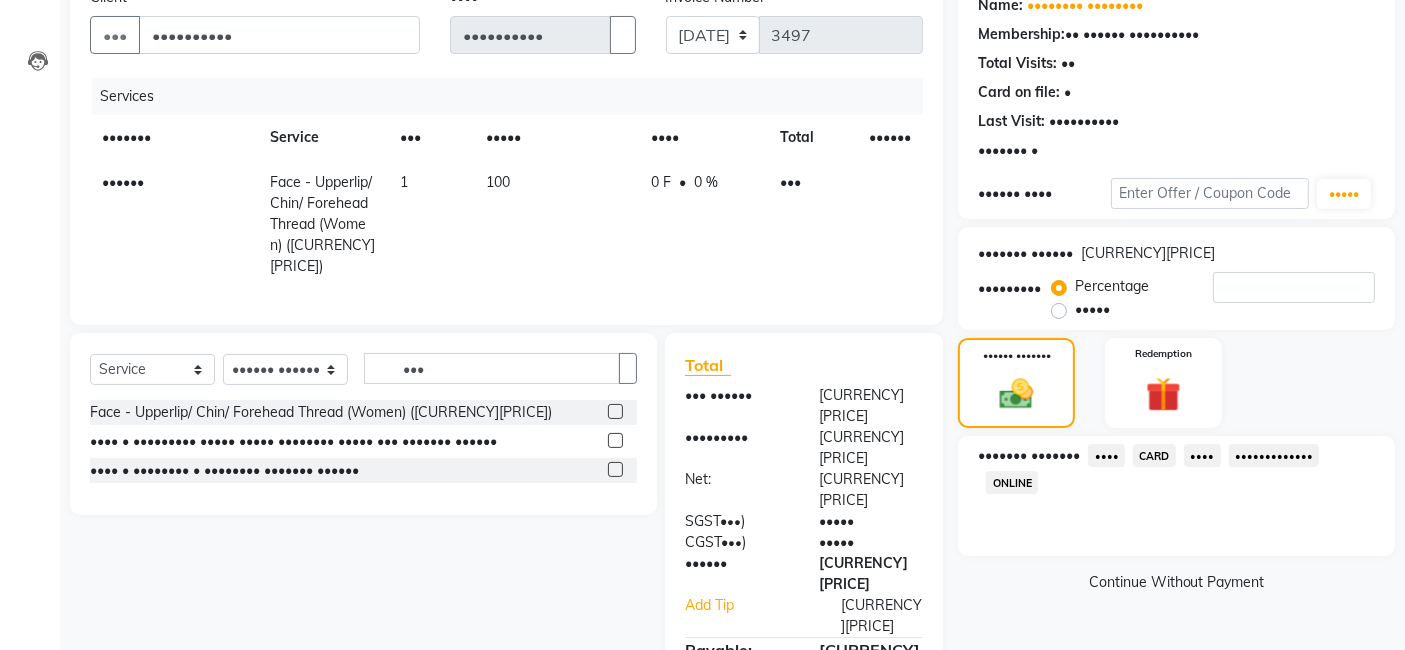 click on "••••" at bounding box center (1198, 457) 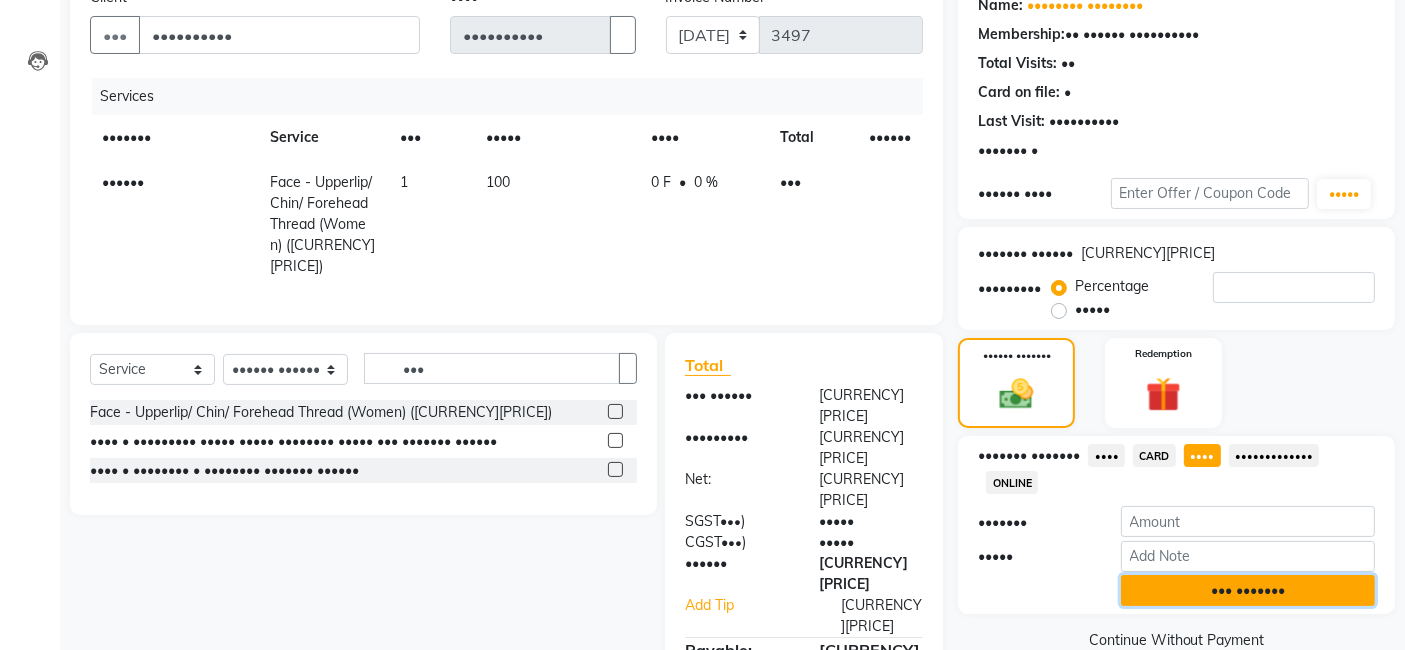 click on "••• •••••••" at bounding box center (1248, 590) 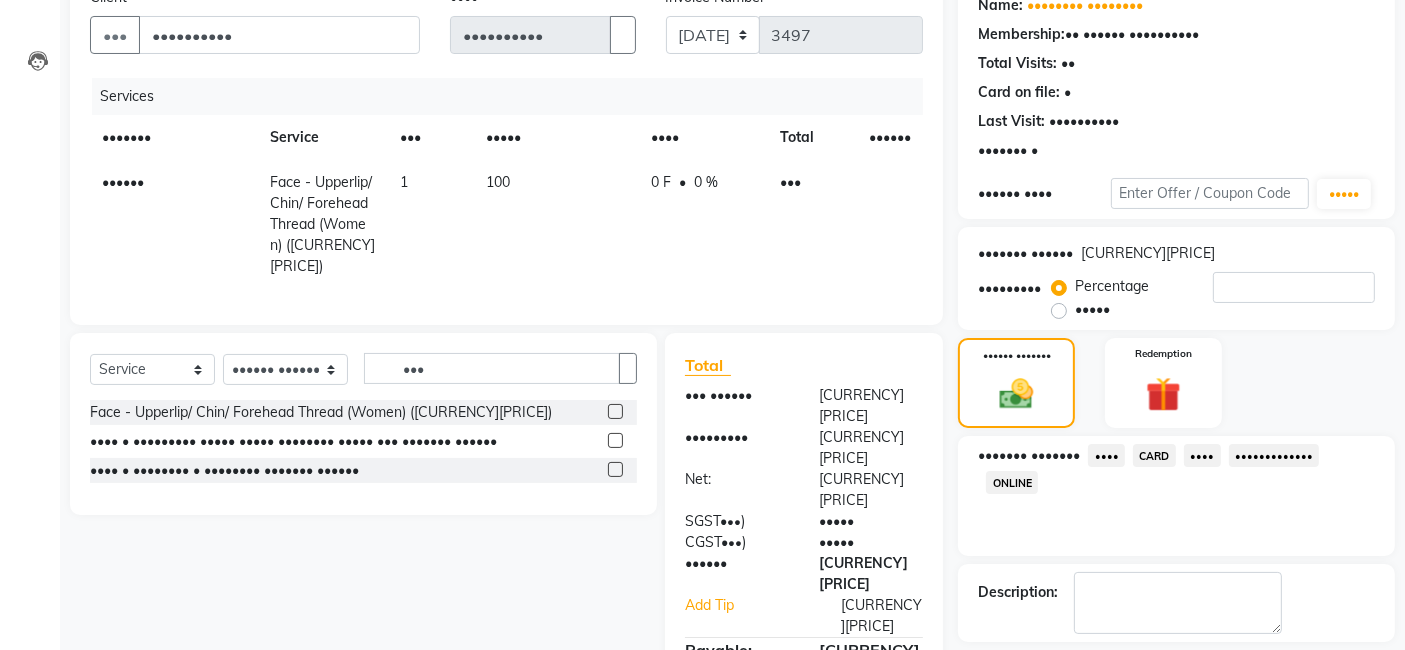 scroll, scrollTop: 266, scrollLeft: 0, axis: vertical 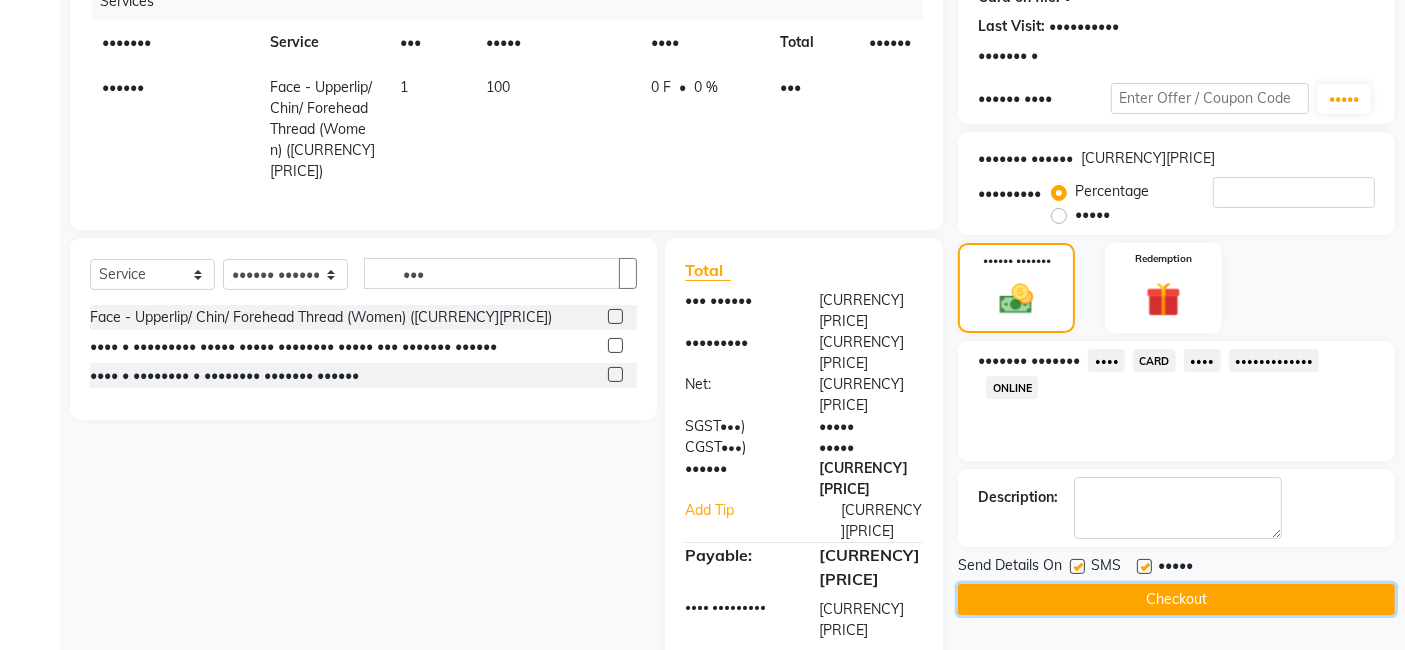 click on "Checkout" at bounding box center [1176, 599] 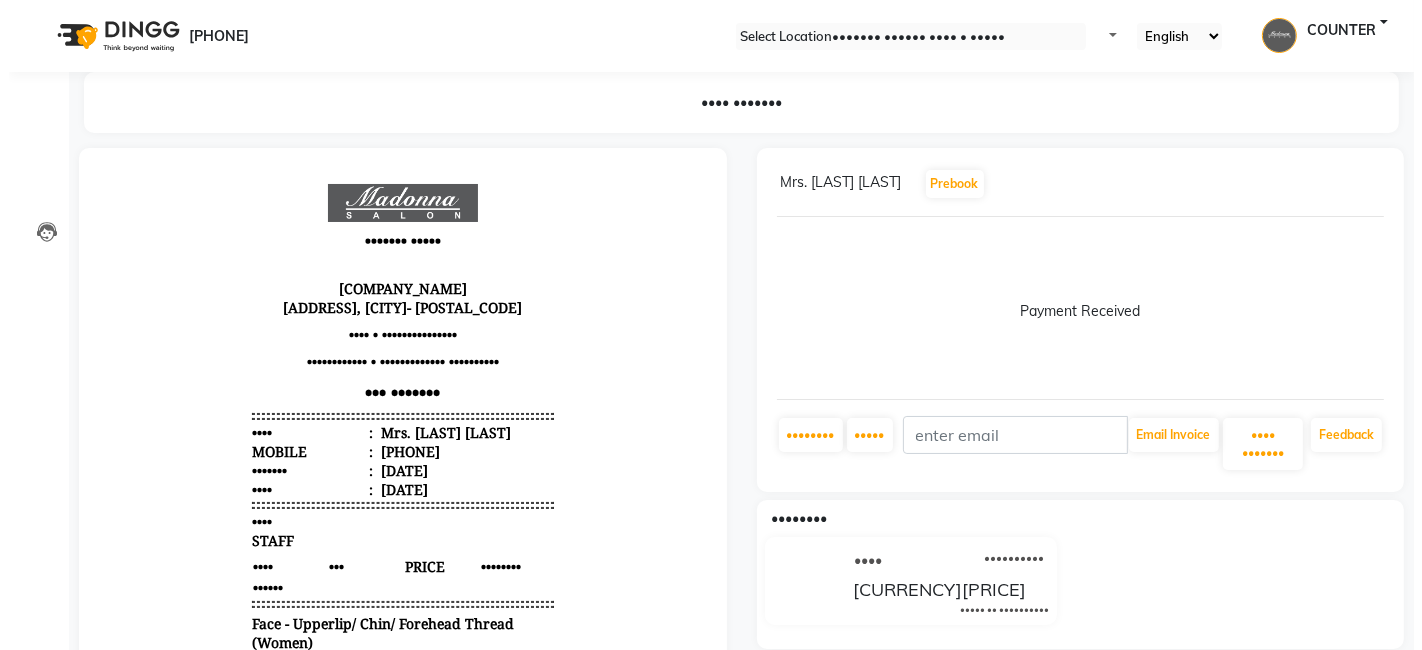 scroll, scrollTop: 0, scrollLeft: 0, axis: both 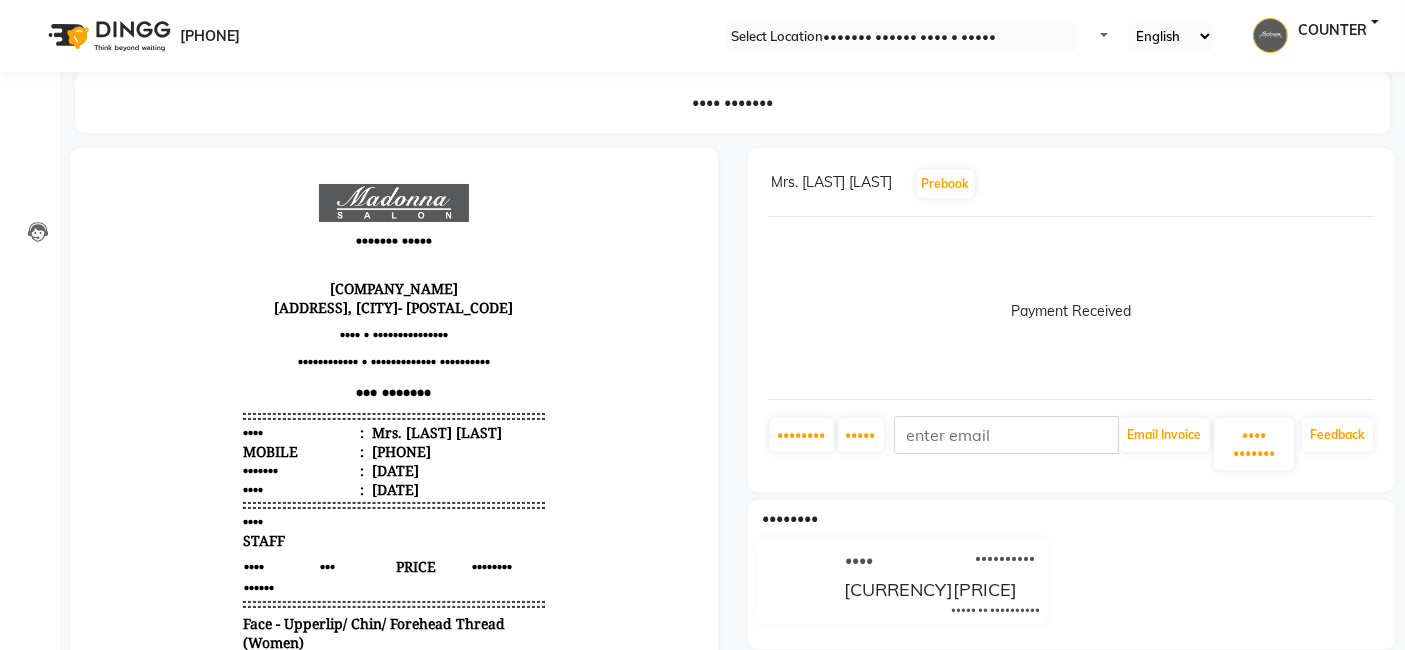 click on "[PAYMENT_METHOD] [DATE] [CURRENCY][PRICE] Added on [DATE]" at bounding box center (1072, 585) 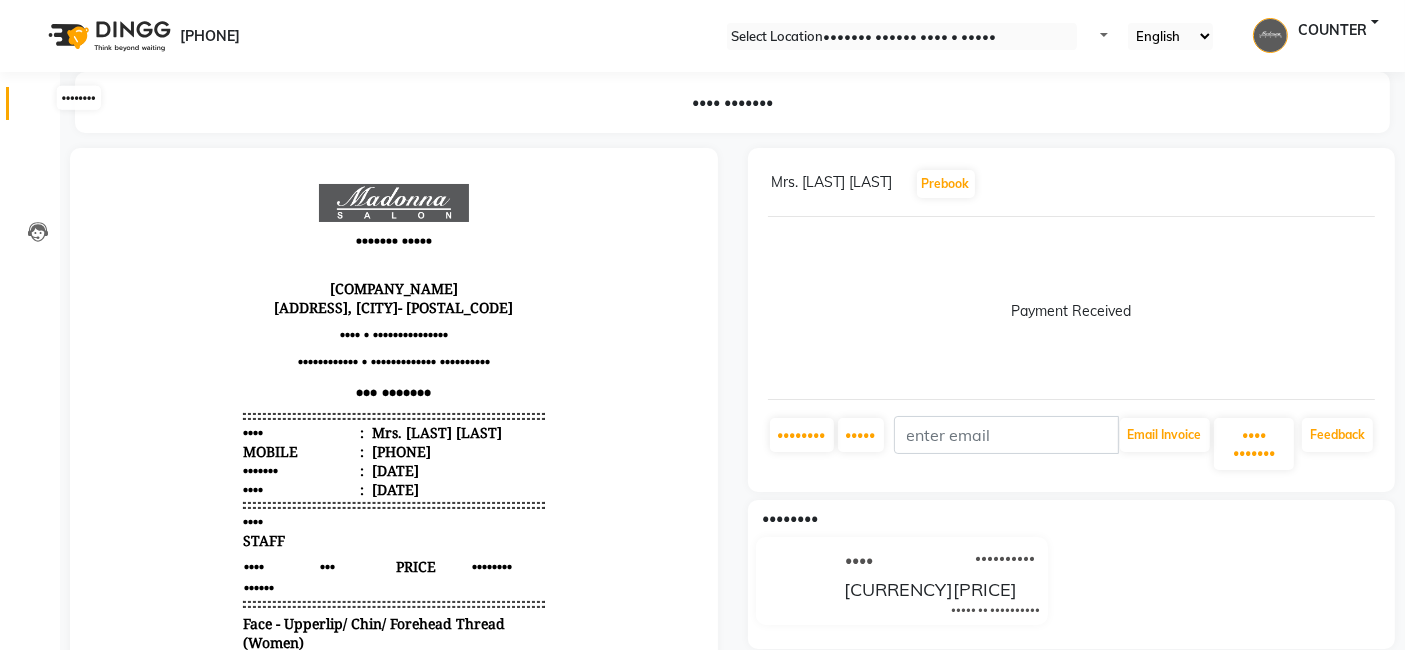 drag, startPoint x: 1255, startPoint y: 592, endPoint x: 31, endPoint y: 114, distance: 1314.0243 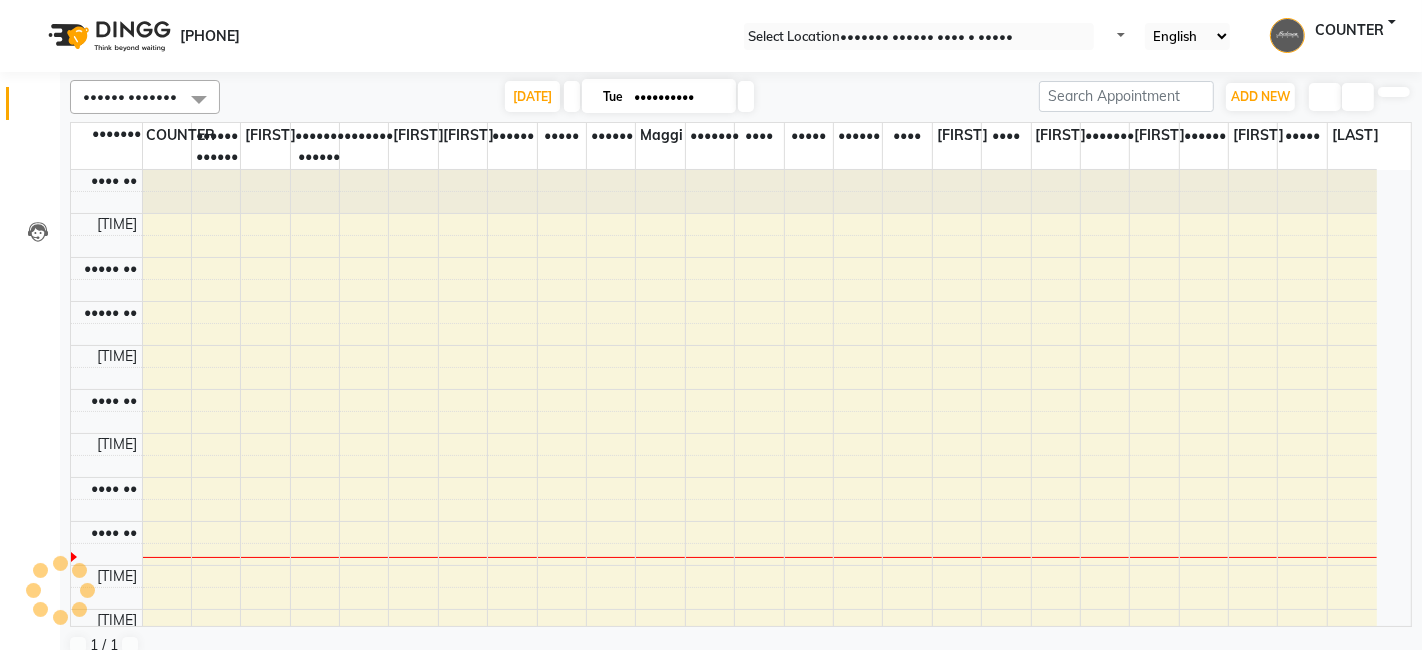 scroll, scrollTop: 0, scrollLeft: 0, axis: both 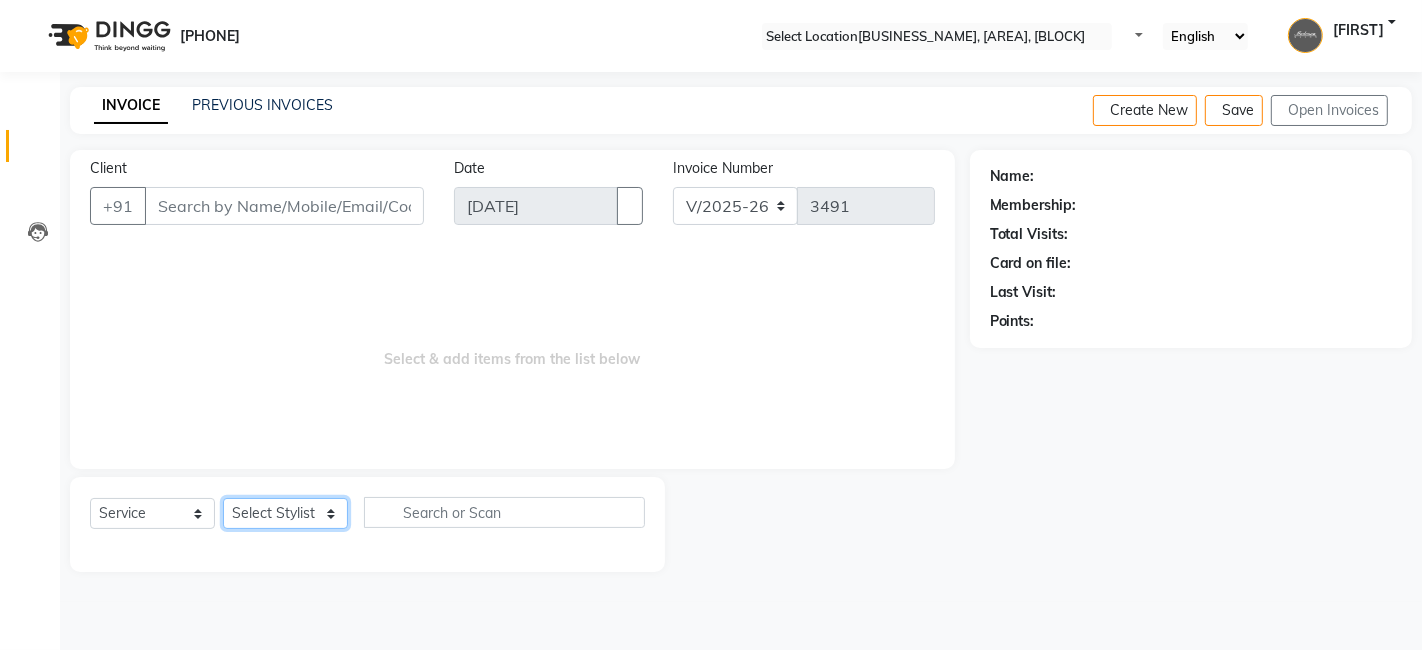 click on "Select Stylist [FIRST] [FIRST] [FIRST] [FIRST] [FIRST] [FIRST] [FIRST] [FIRST] [FIRST] [FIRST] [FIRST] [FIRST] [FIRST] [FIRST] [FIRST] [FIRST] [FIRST] [FIRST] [FIRST] [FIRST] [FIRST] [FIRST] [FIRST]" at bounding box center [285, 513] 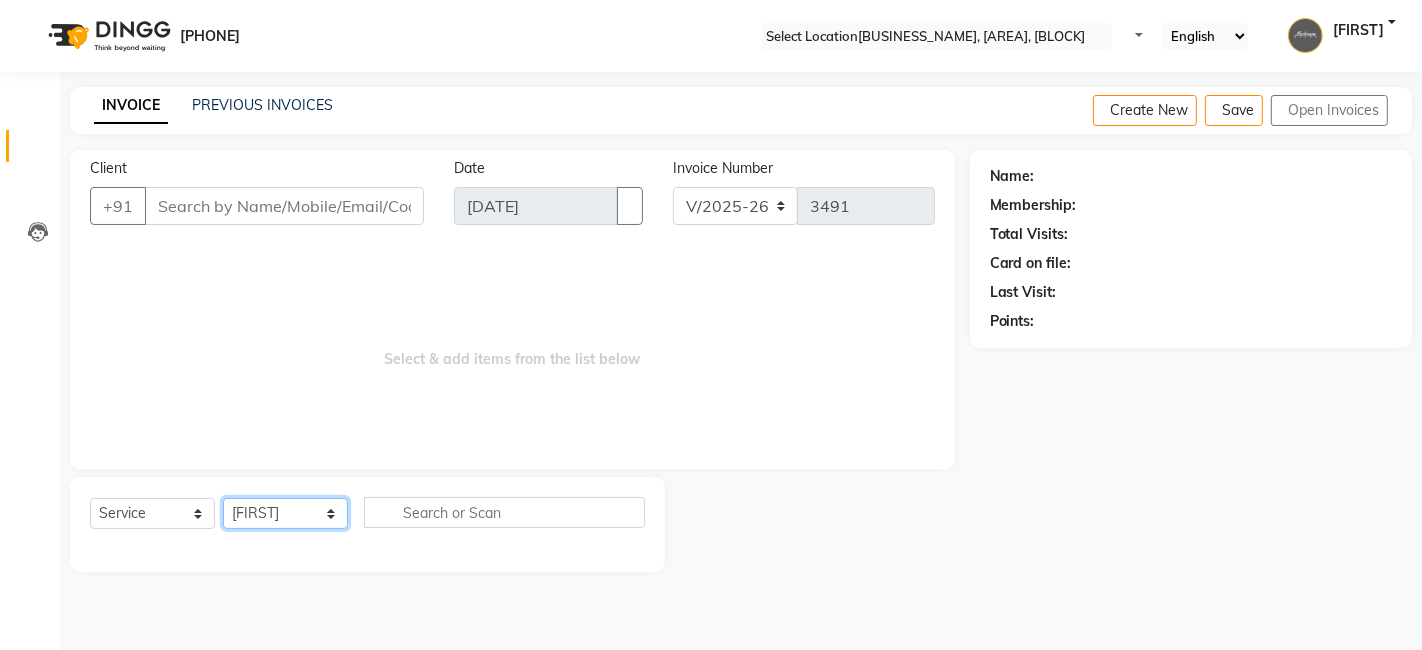 click on "Select Stylist [FIRST] [FIRST] [FIRST] [FIRST] [FIRST] [FIRST] [FIRST] [FIRST] [FIRST] [FIRST] [FIRST] [FIRST] [FIRST] [FIRST] [FIRST] [FIRST] [FIRST] [FIRST] [FIRST] [FIRST] [FIRST] [FIRST] [FIRST]" at bounding box center (285, 513) 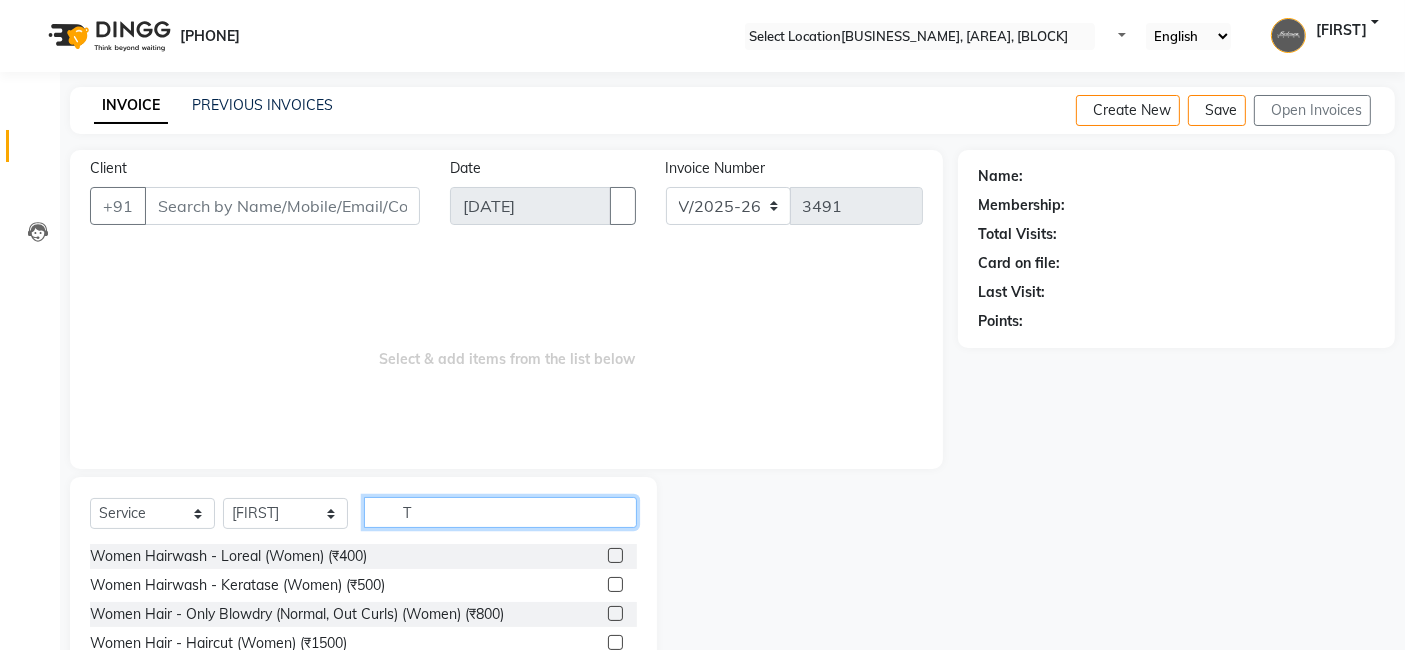 click on "T" at bounding box center (500, 512) 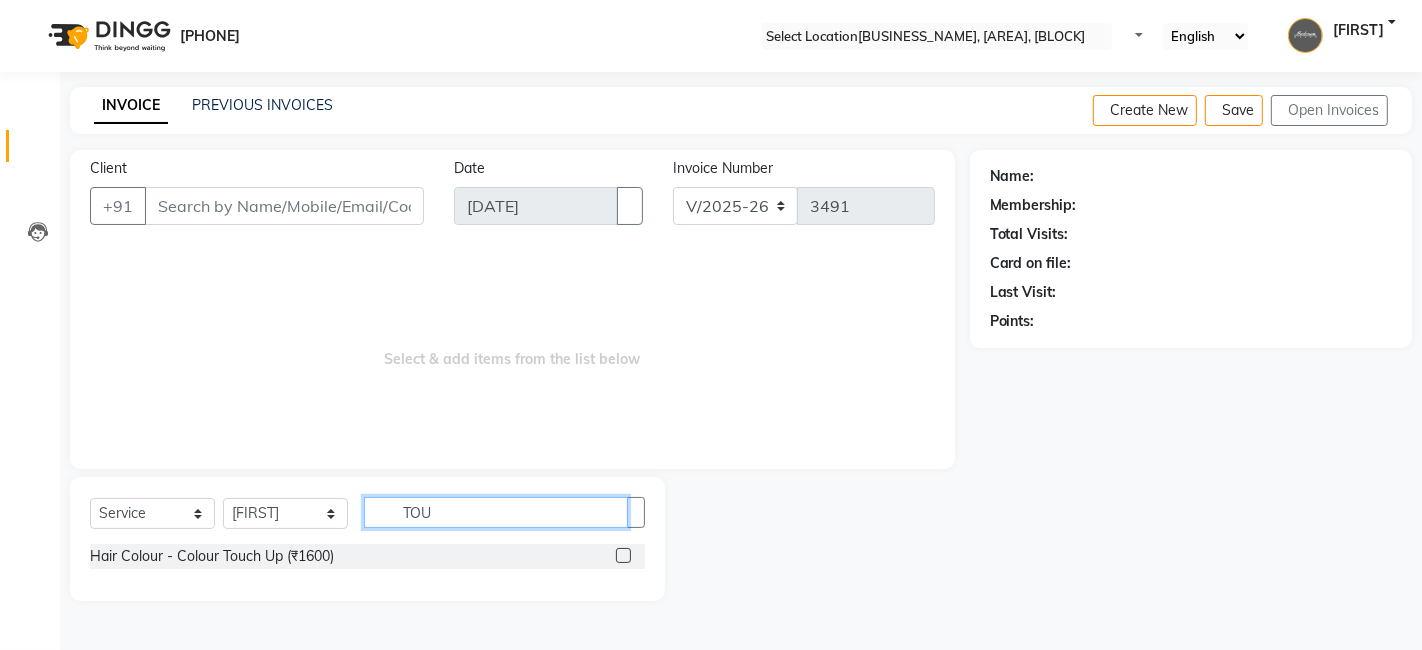 type on "TOU" 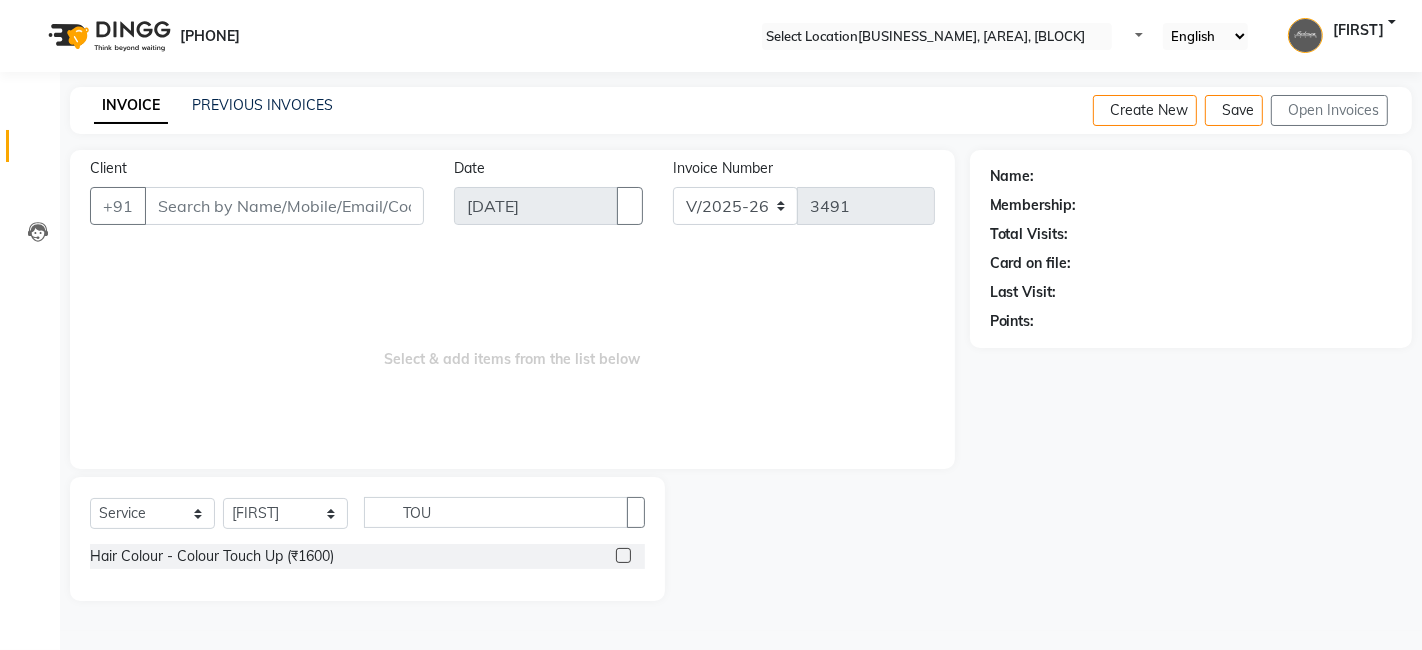 click at bounding box center [623, 555] 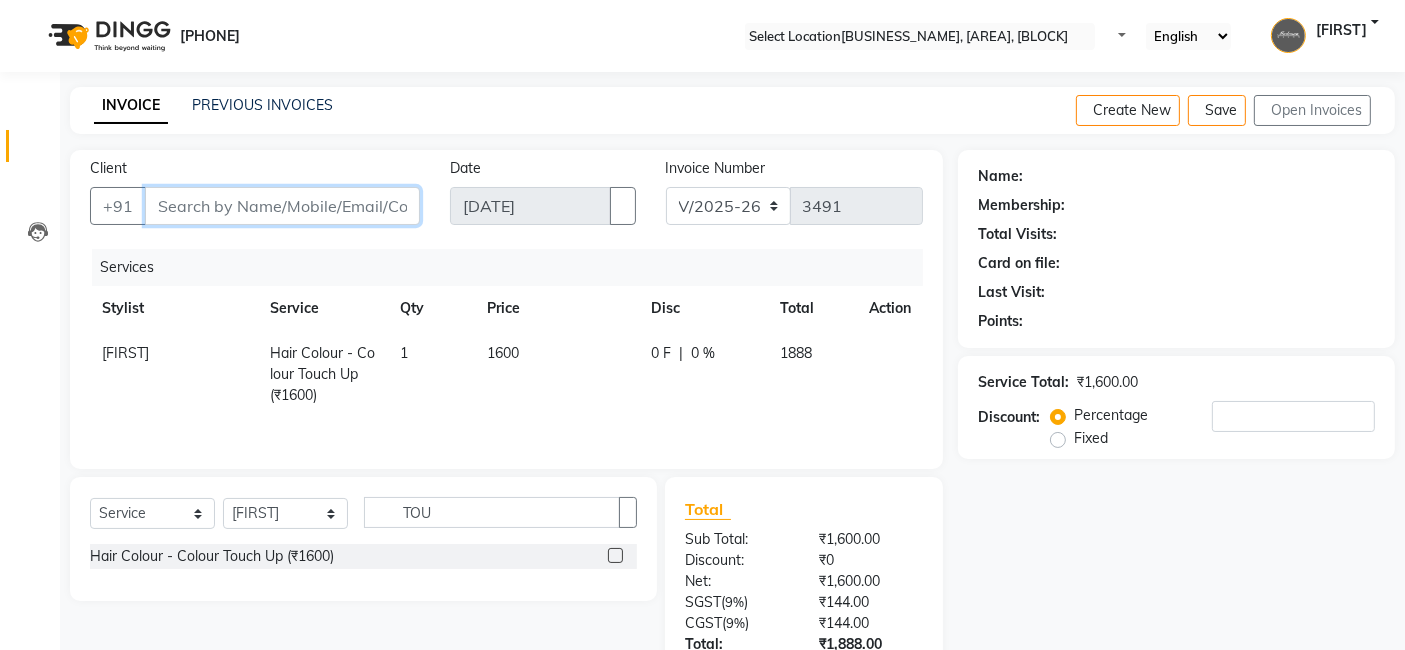 click on "Client" at bounding box center (282, 206) 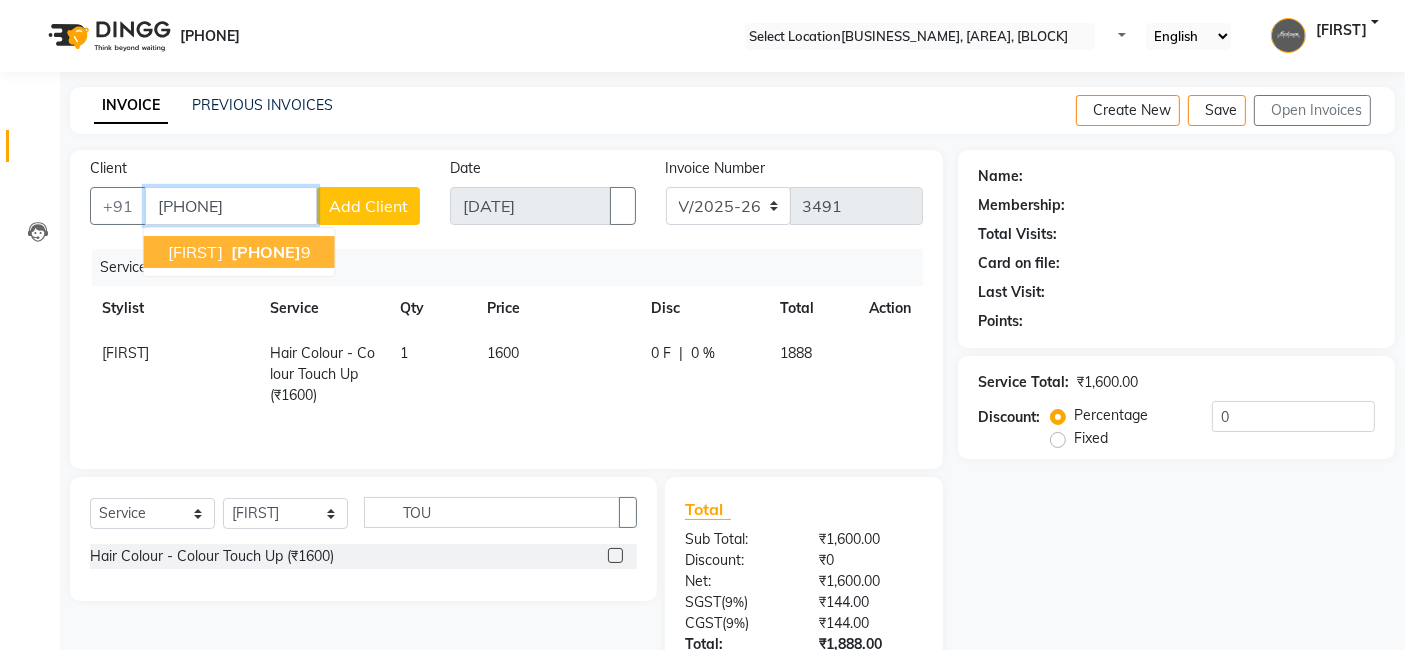 click on "[PHONE]" at bounding box center (266, 252) 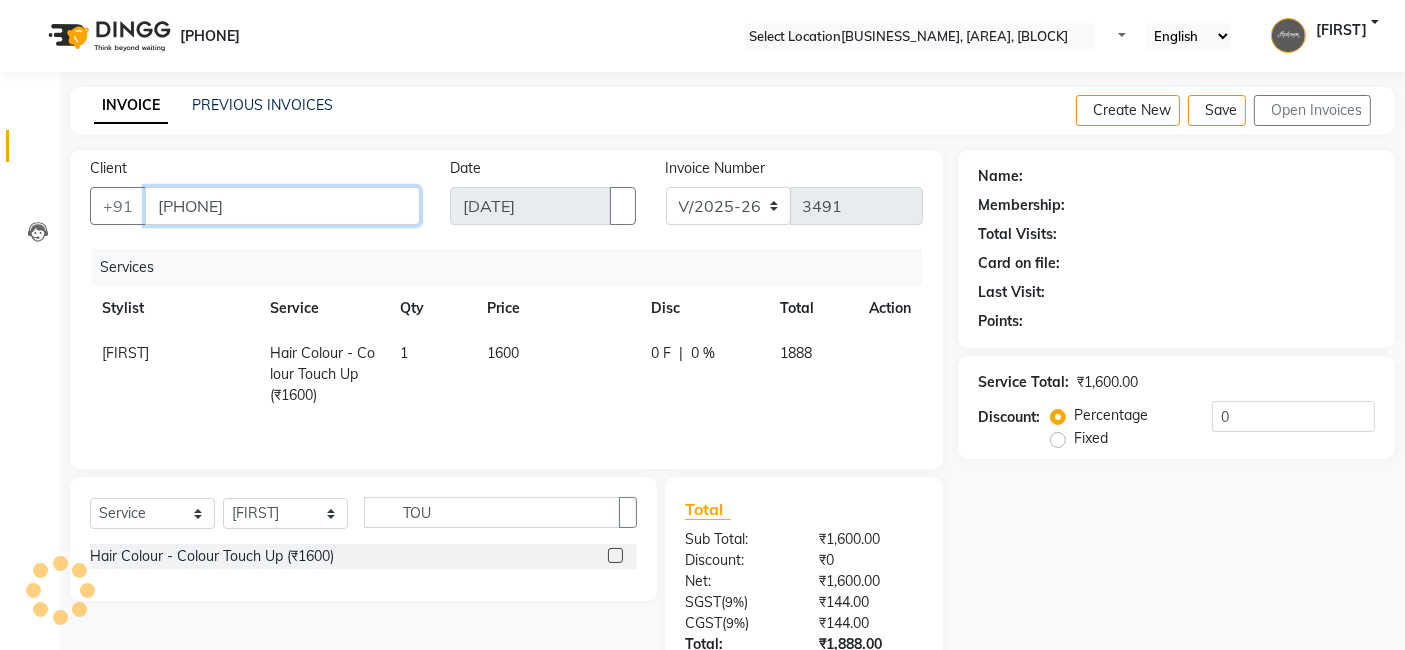 type on "[PHONE]" 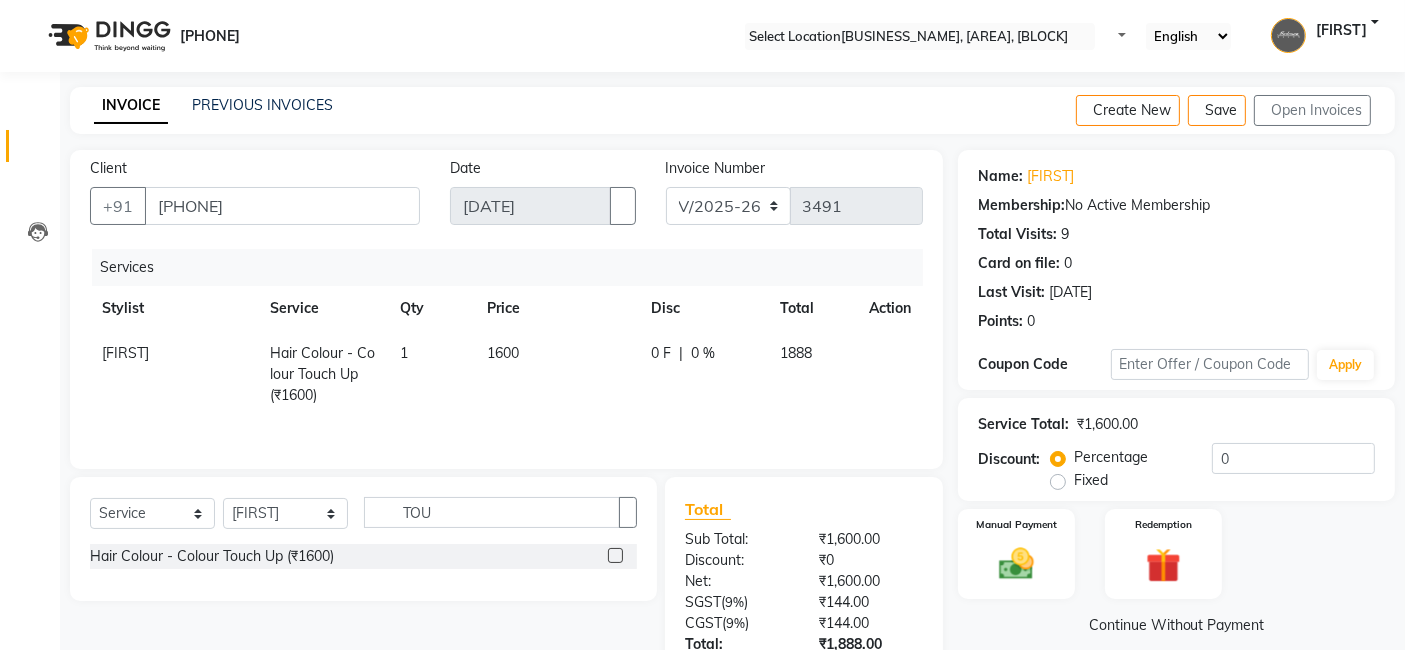 scroll, scrollTop: 151, scrollLeft: 0, axis: vertical 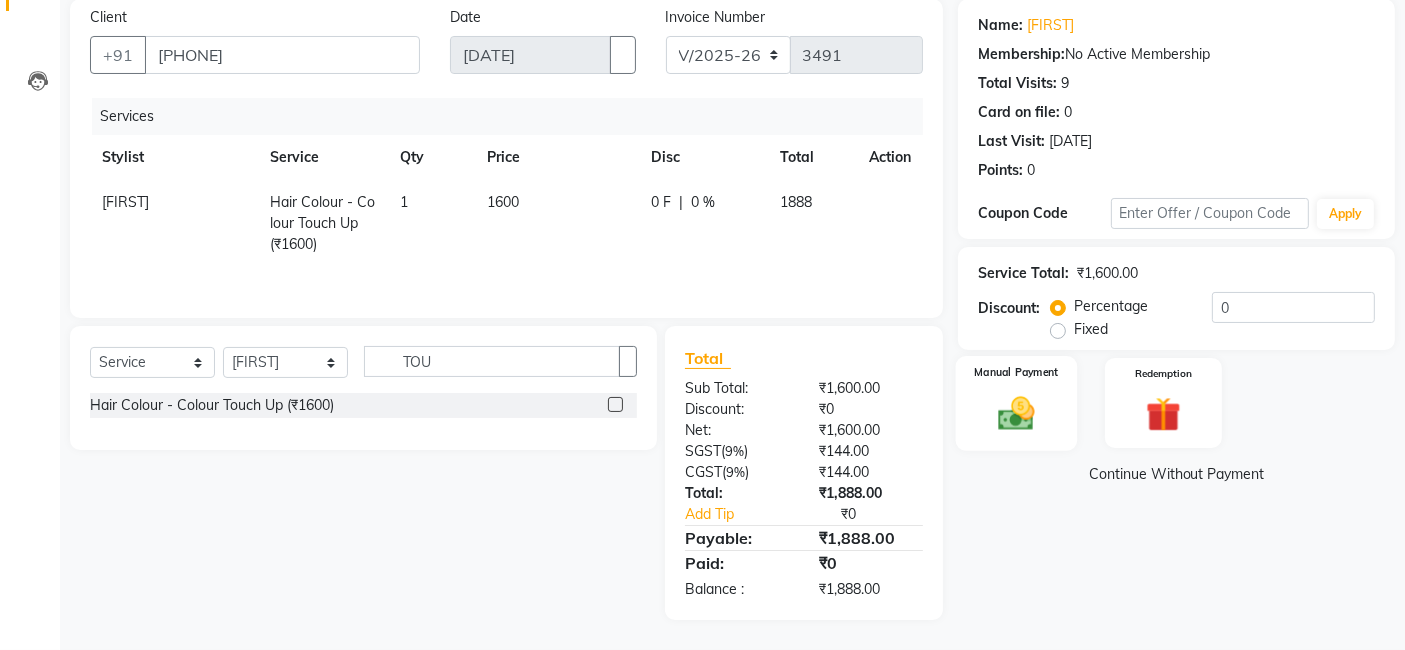 click at bounding box center (1017, 413) 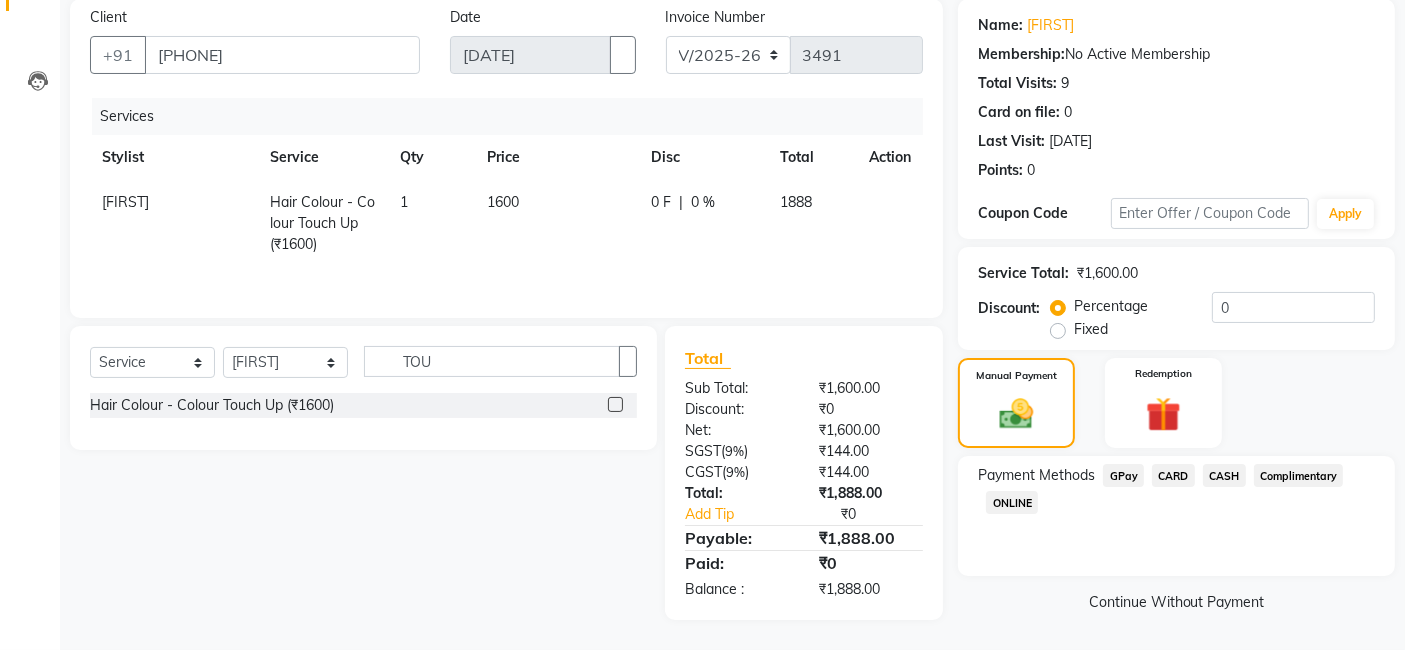 click on "CARD" at bounding box center [1123, 475] 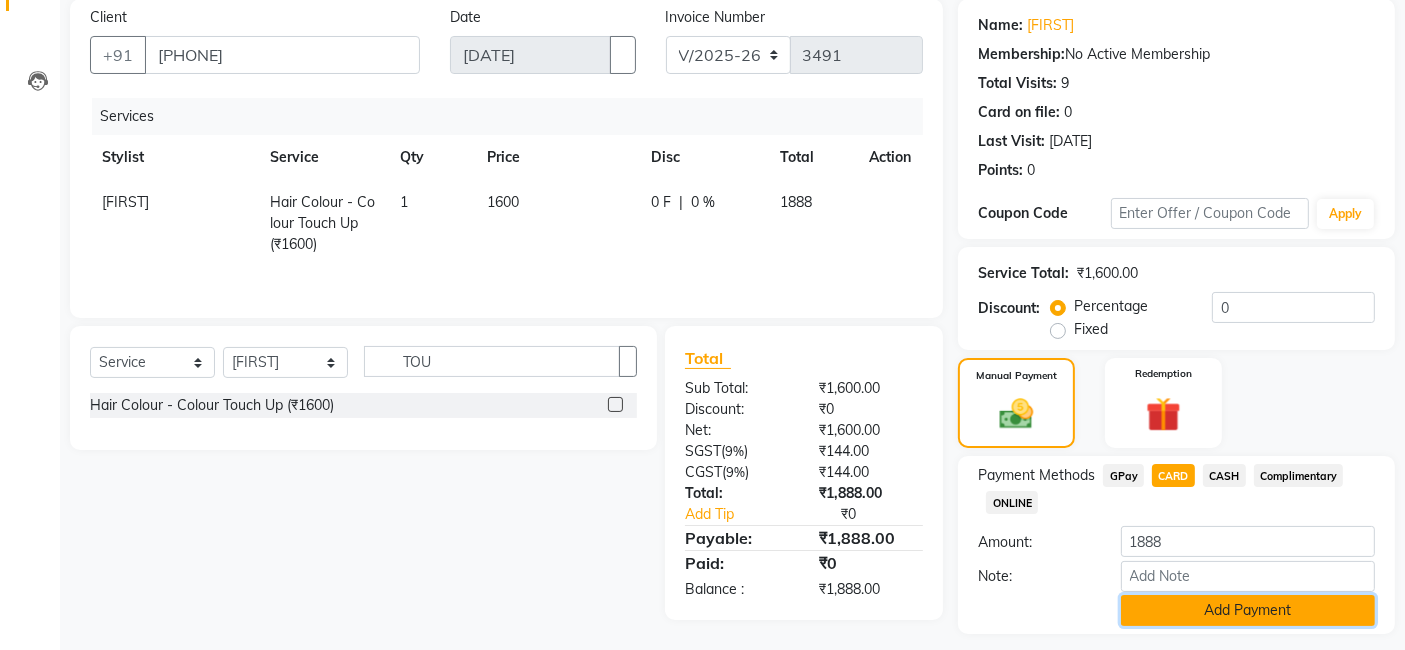 click on "Add Payment" at bounding box center (1248, 610) 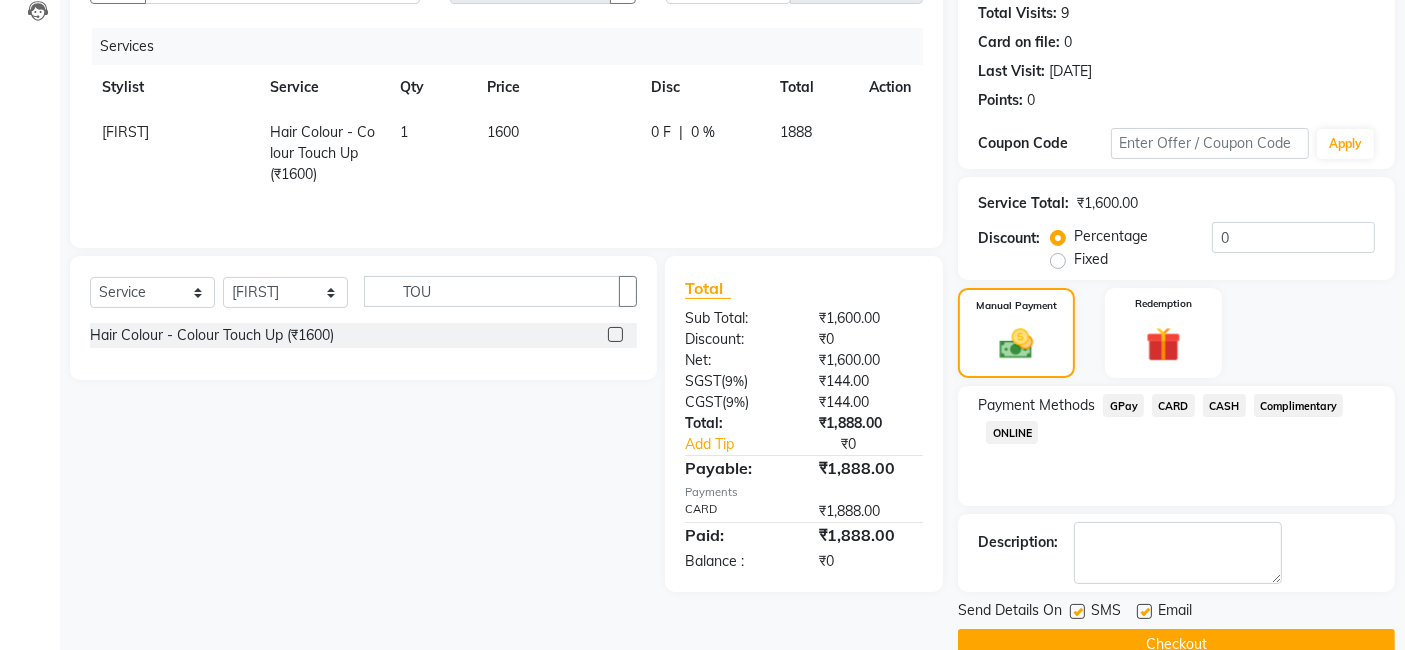 scroll, scrollTop: 266, scrollLeft: 0, axis: vertical 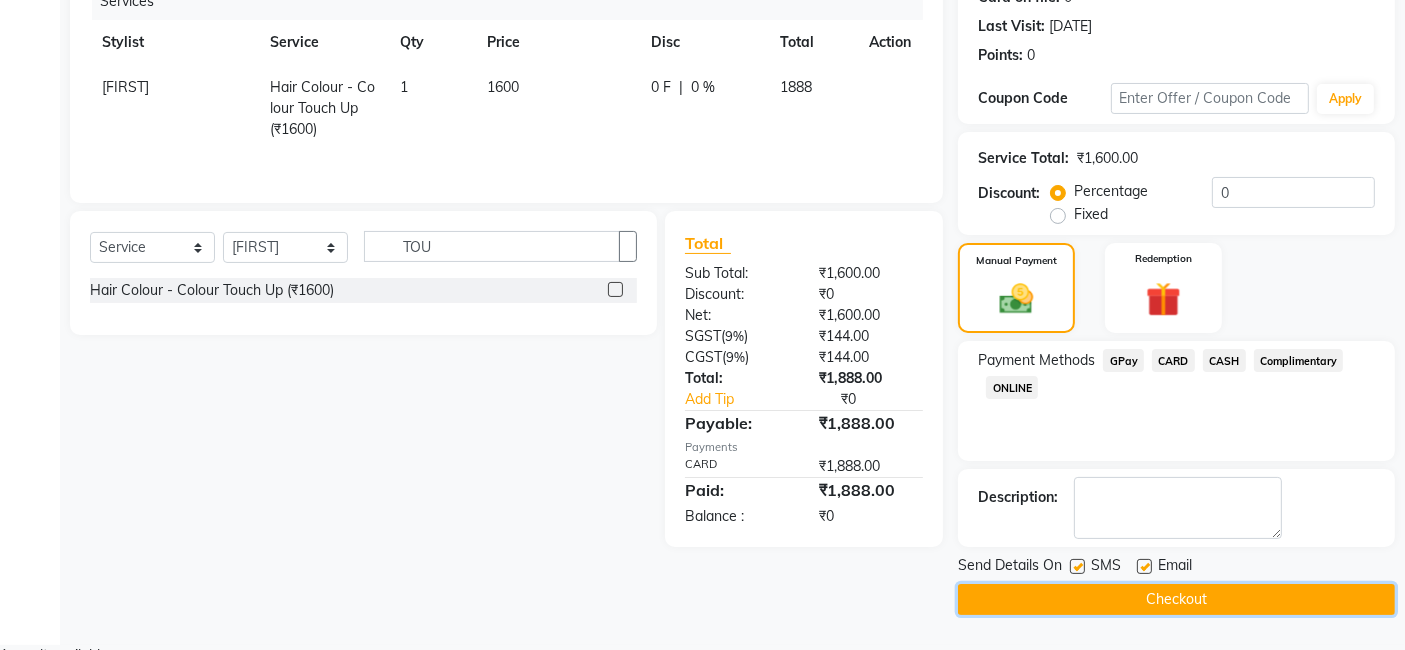 click on "Checkout" at bounding box center [1176, 599] 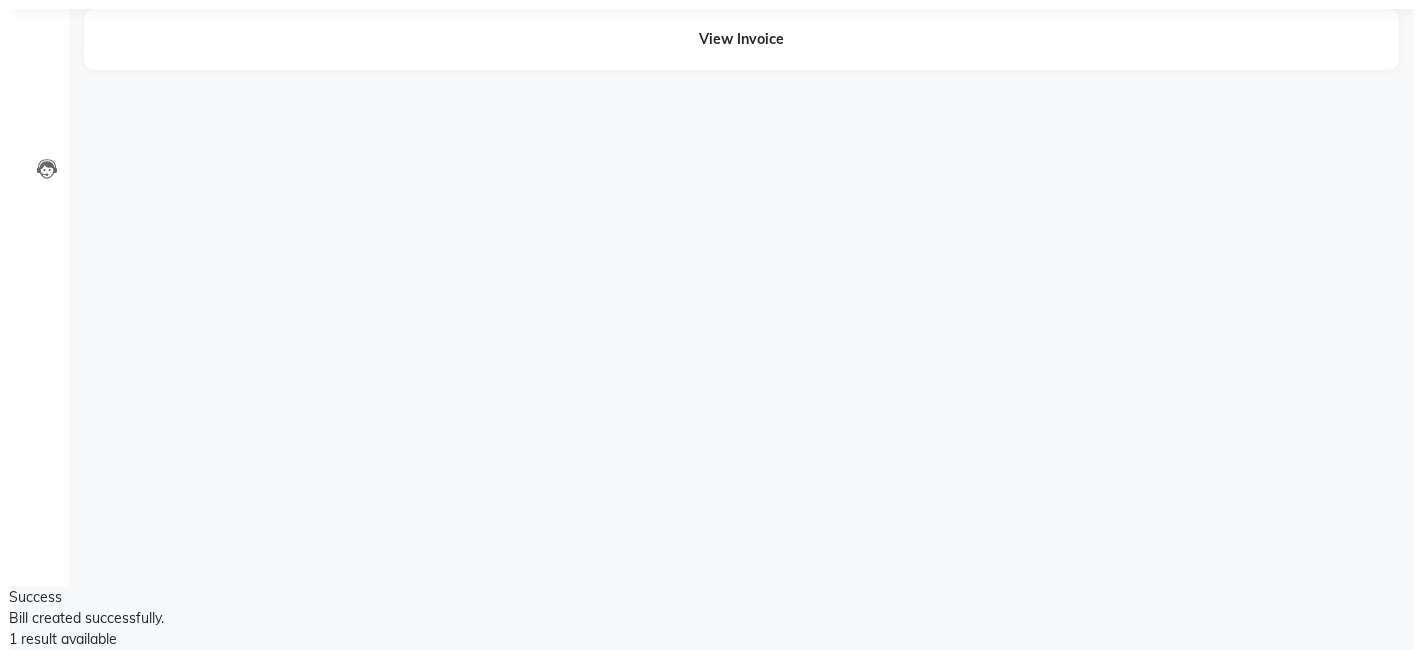scroll, scrollTop: 0, scrollLeft: 0, axis: both 